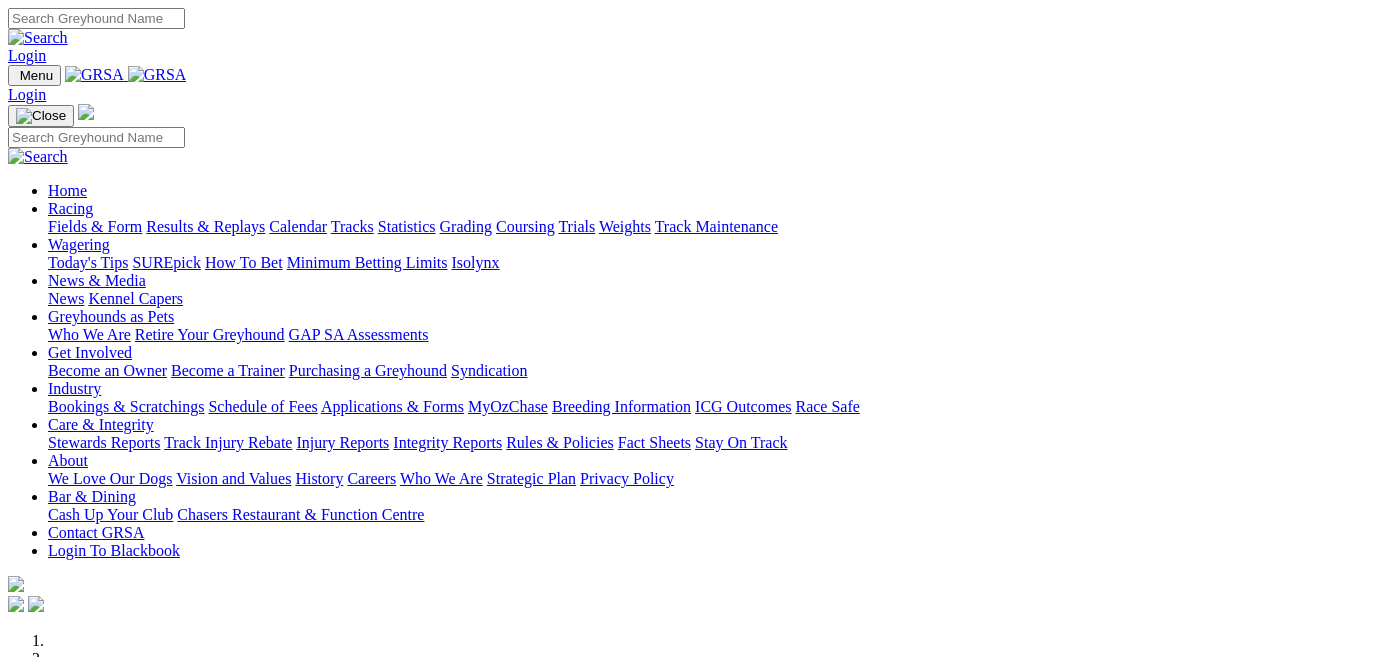 scroll, scrollTop: 0, scrollLeft: 0, axis: both 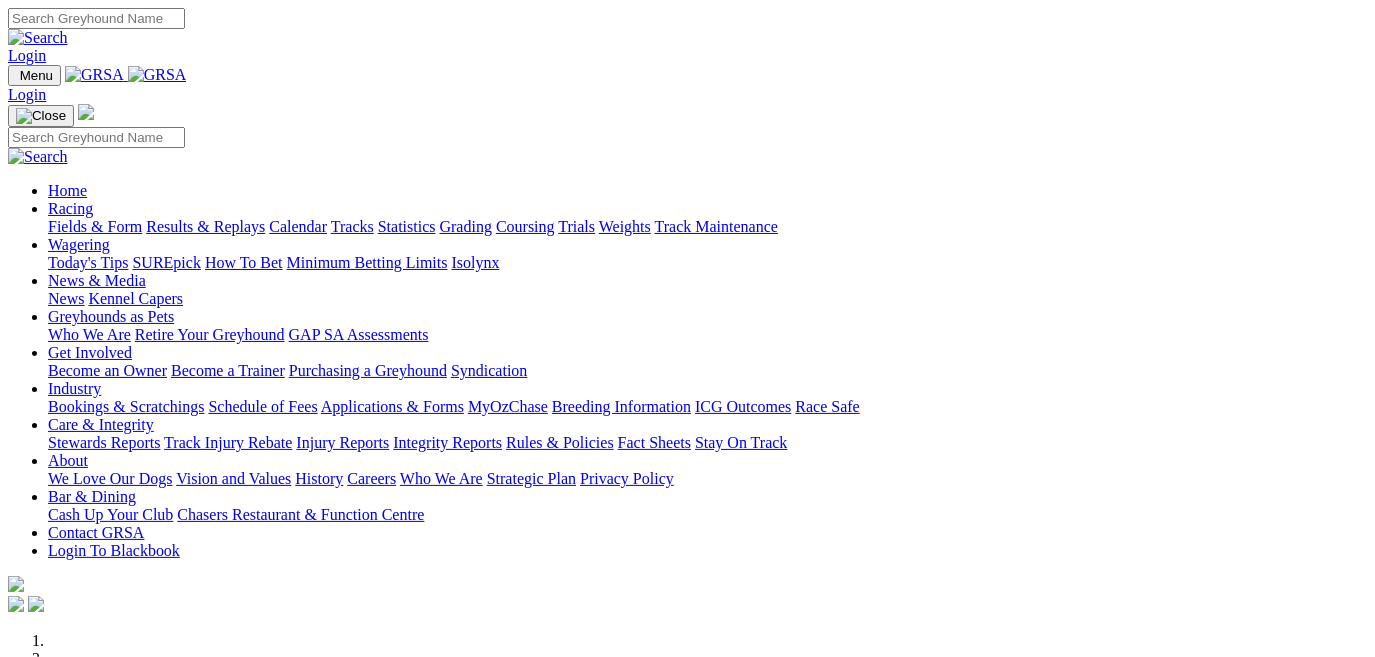 click on "Fields & Form" at bounding box center (95, 226) 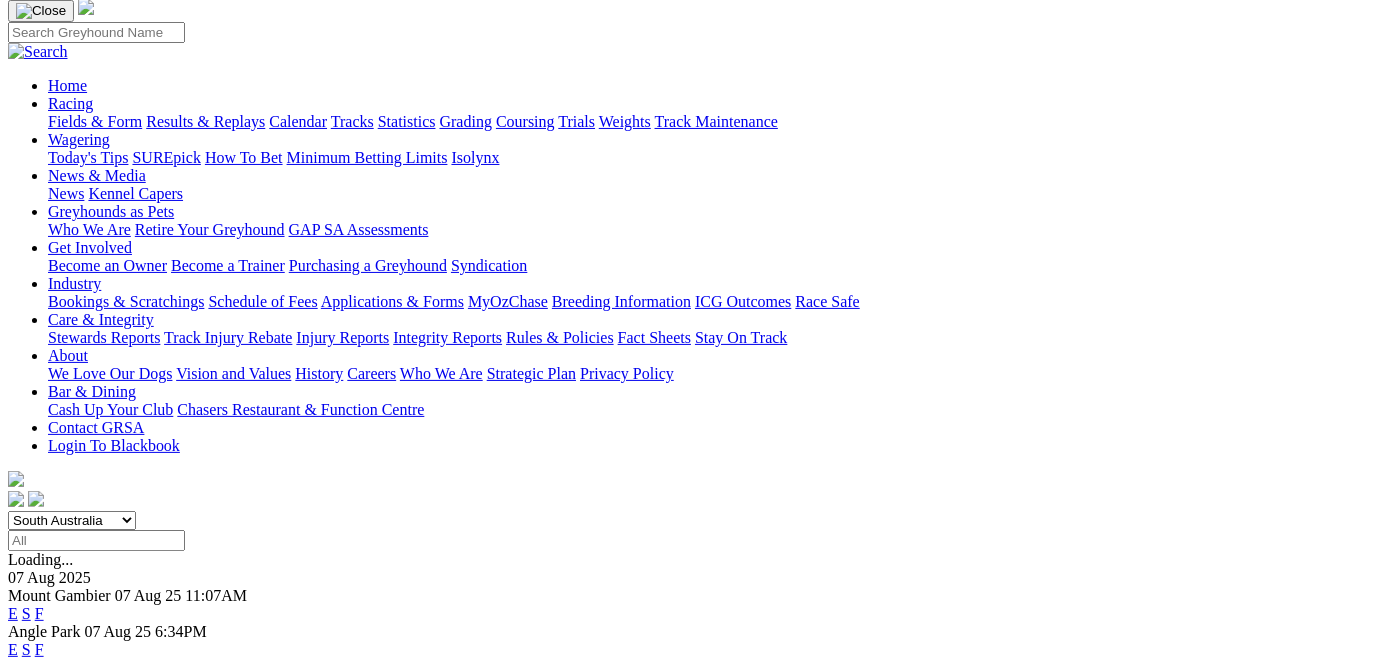 scroll, scrollTop: 181, scrollLeft: 0, axis: vertical 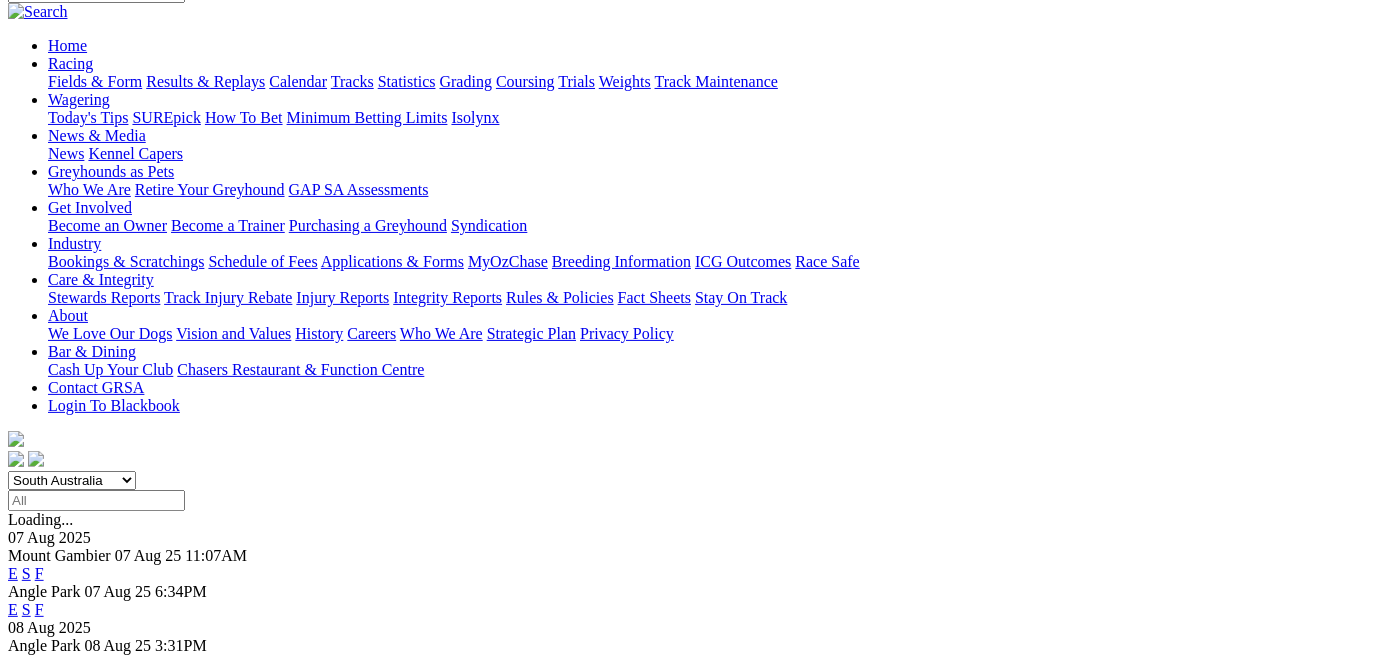 click on "F" at bounding box center (39, 609) 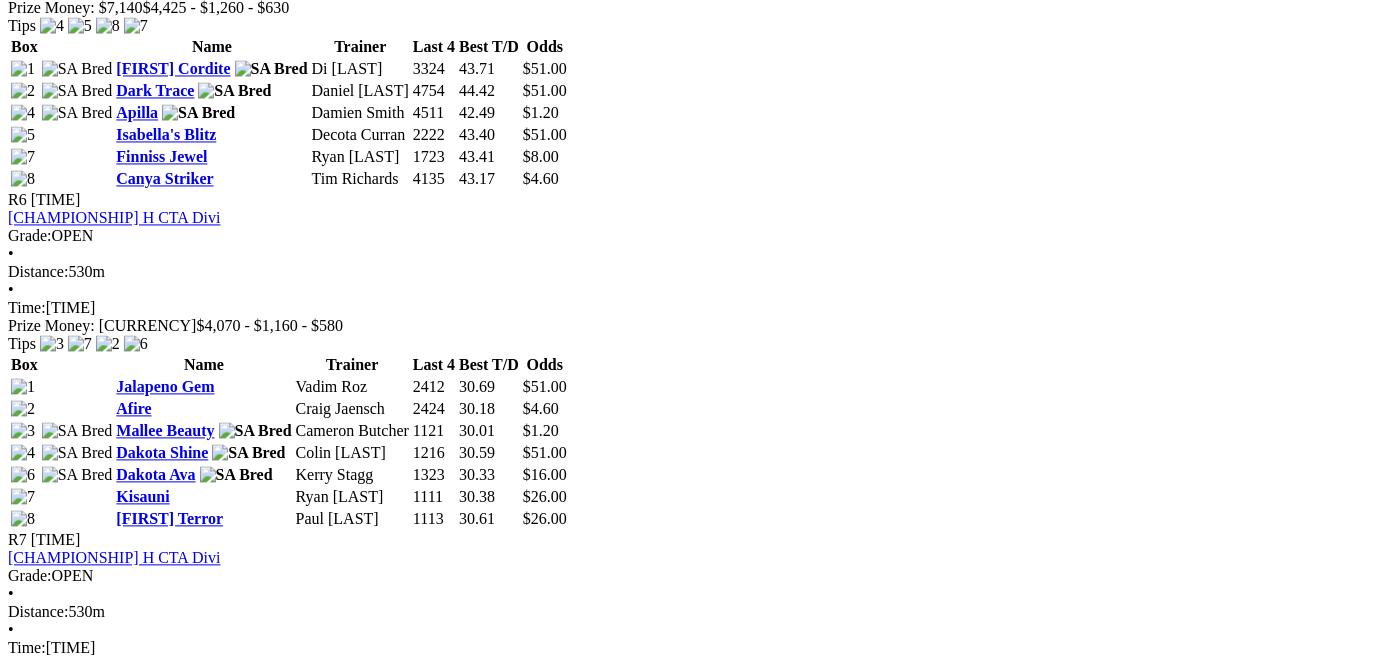 scroll, scrollTop: 2727, scrollLeft: 0, axis: vertical 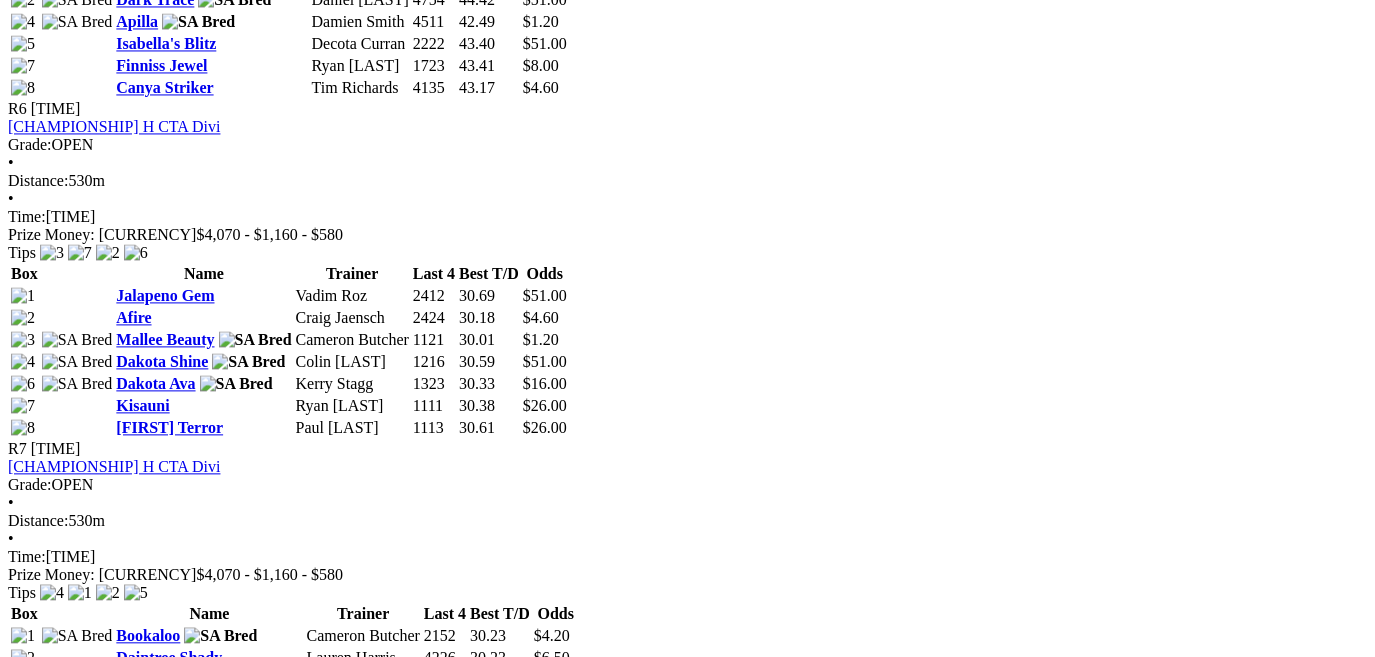 click on "THE DOGCAST MIXED STAKE CTA Division1" at bounding box center (169, 1596) 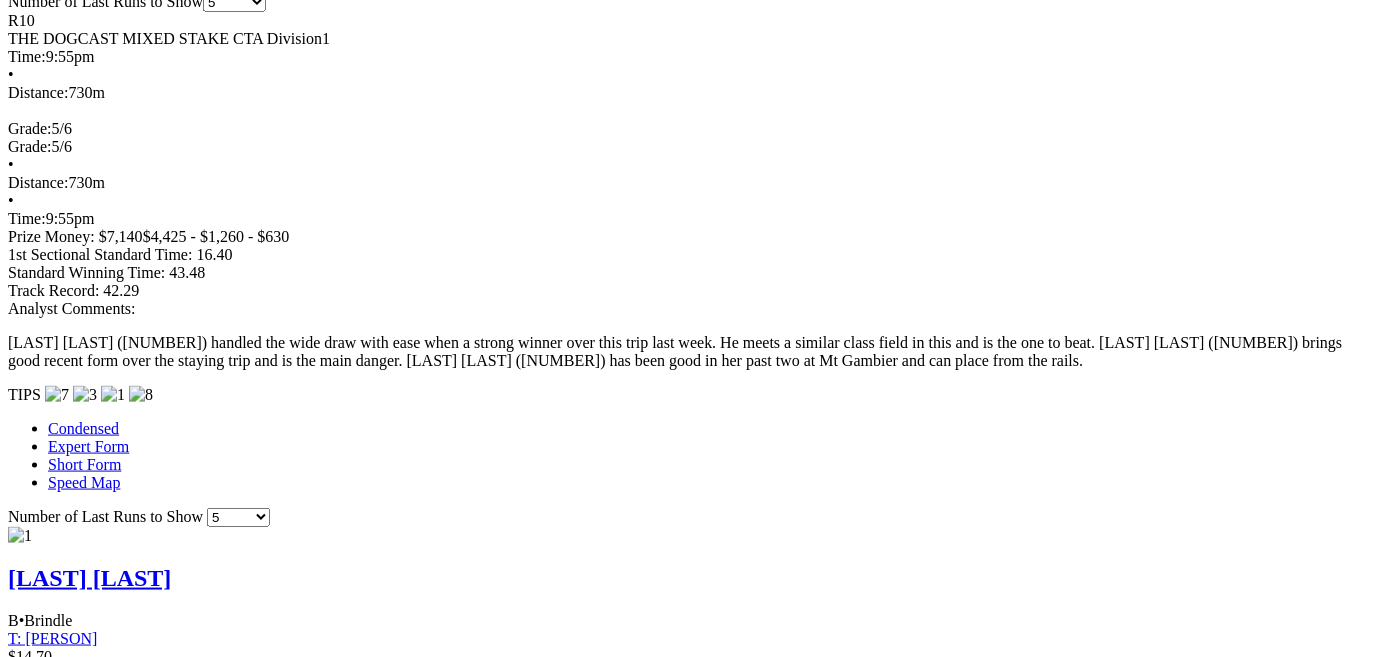 scroll, scrollTop: 1909, scrollLeft: 0, axis: vertical 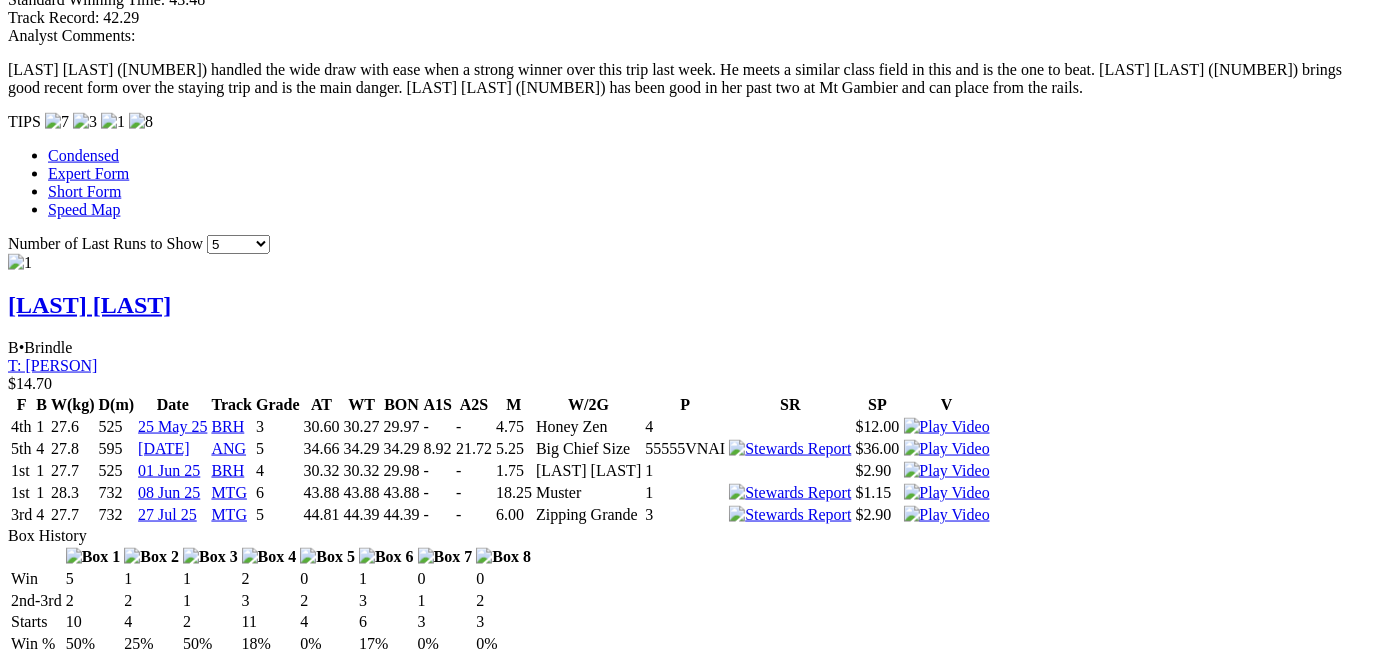 click on "JAMARRA (5)" at bounding box center (119, 4392) 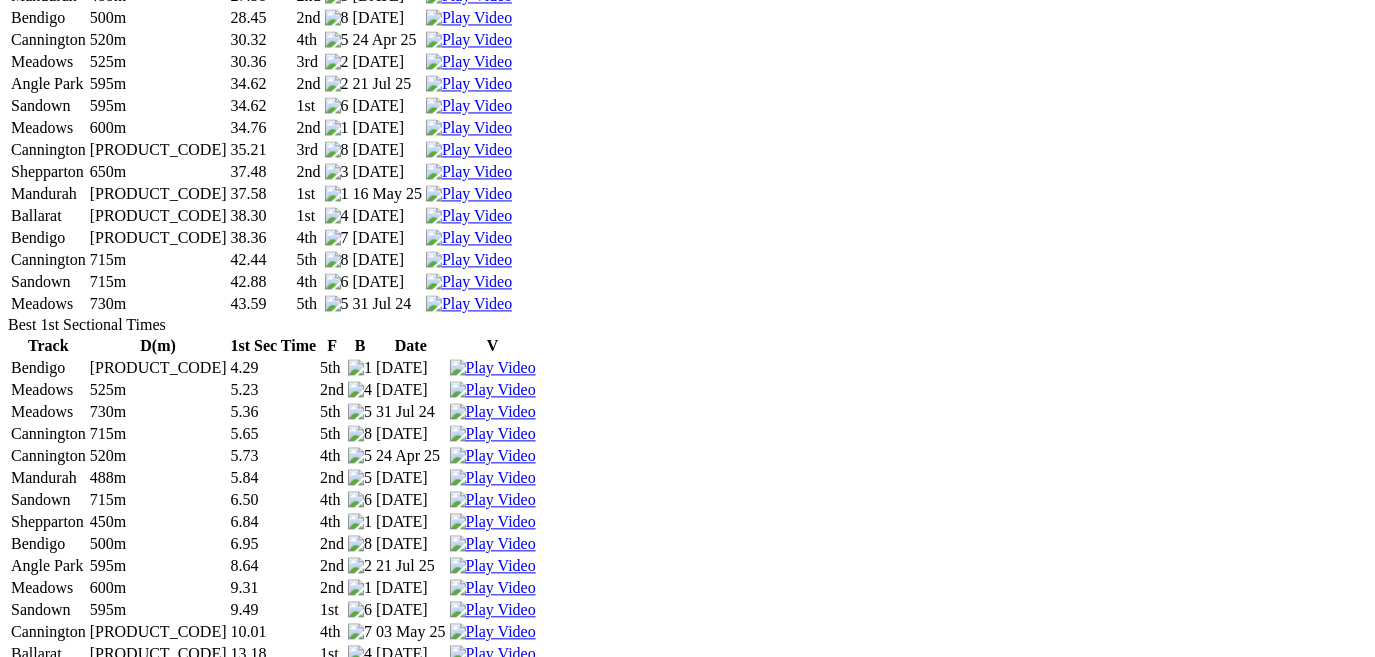 scroll, scrollTop: 2636, scrollLeft: 0, axis: vertical 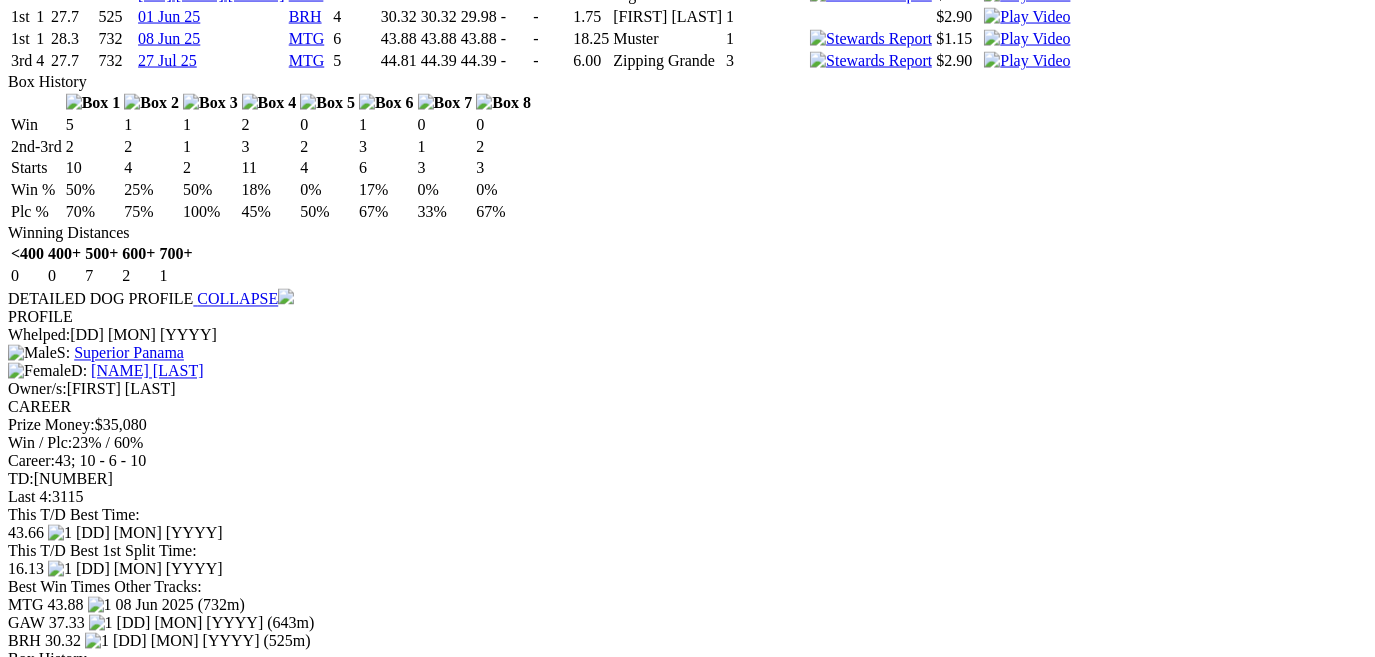click at bounding box center (925, 5171) 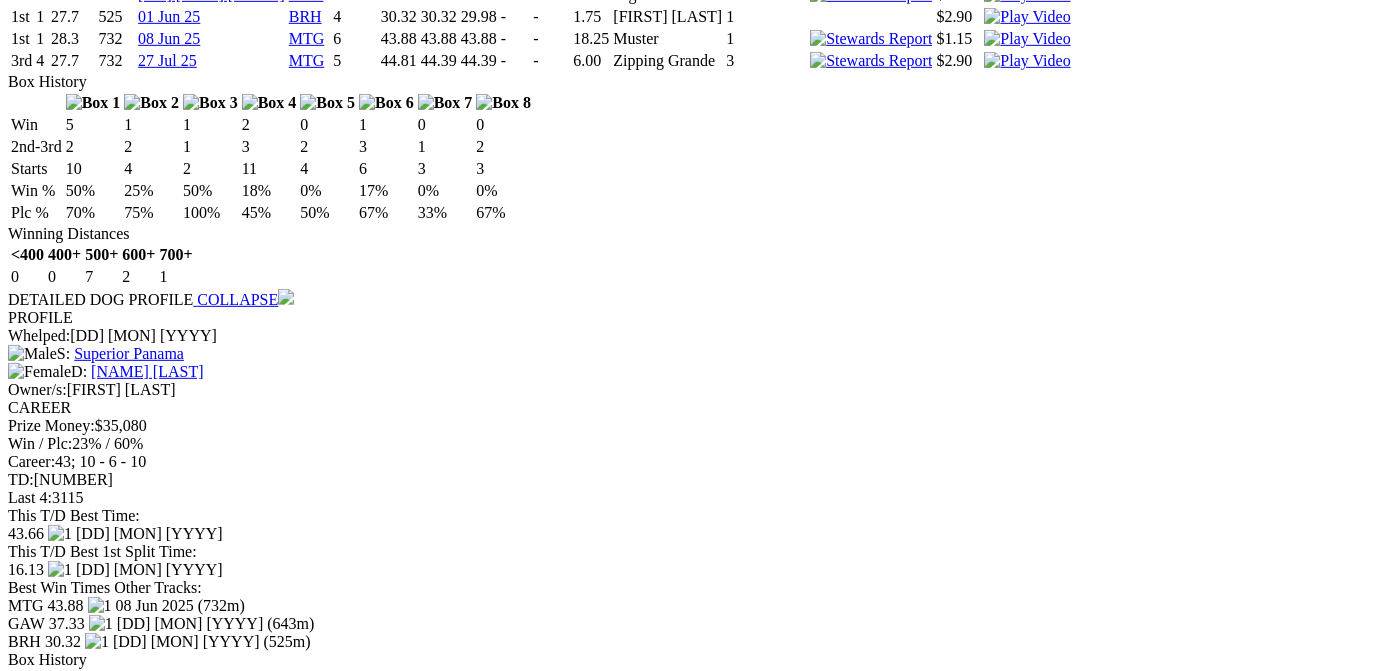 click at bounding box center (16, 23718) 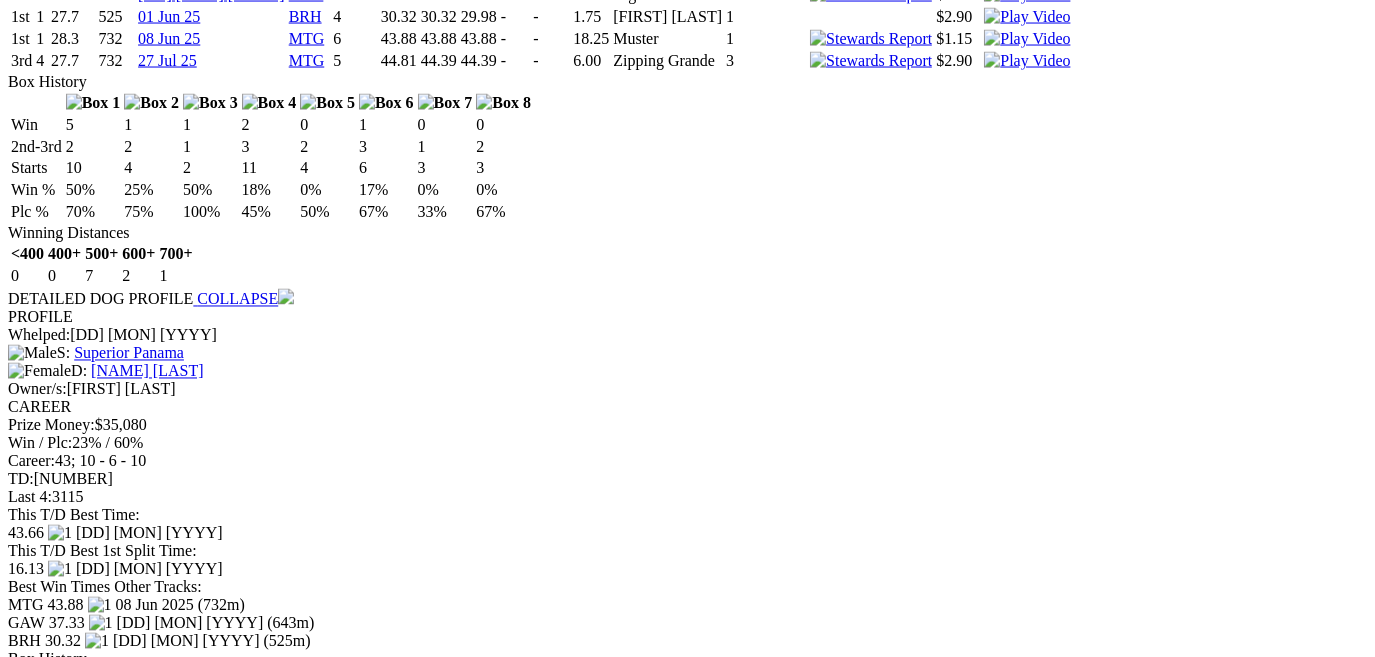 click at bounding box center [938, 6194] 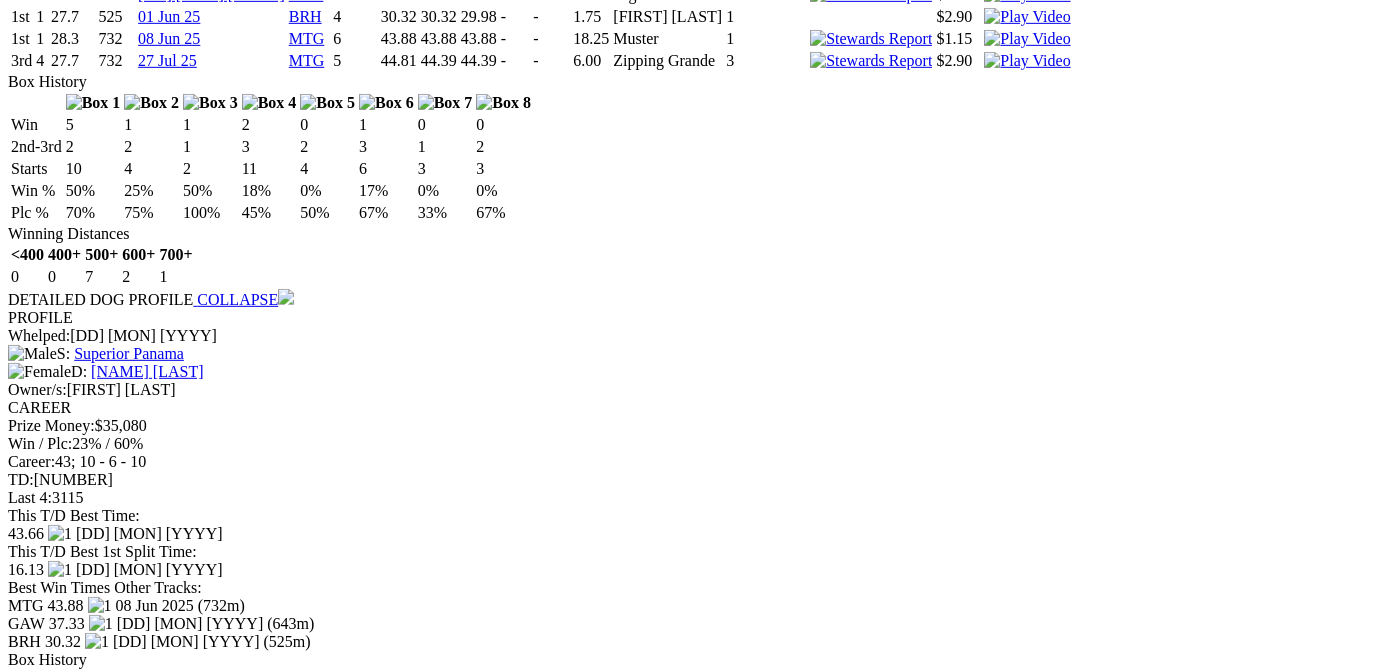 click at bounding box center (16, 23718) 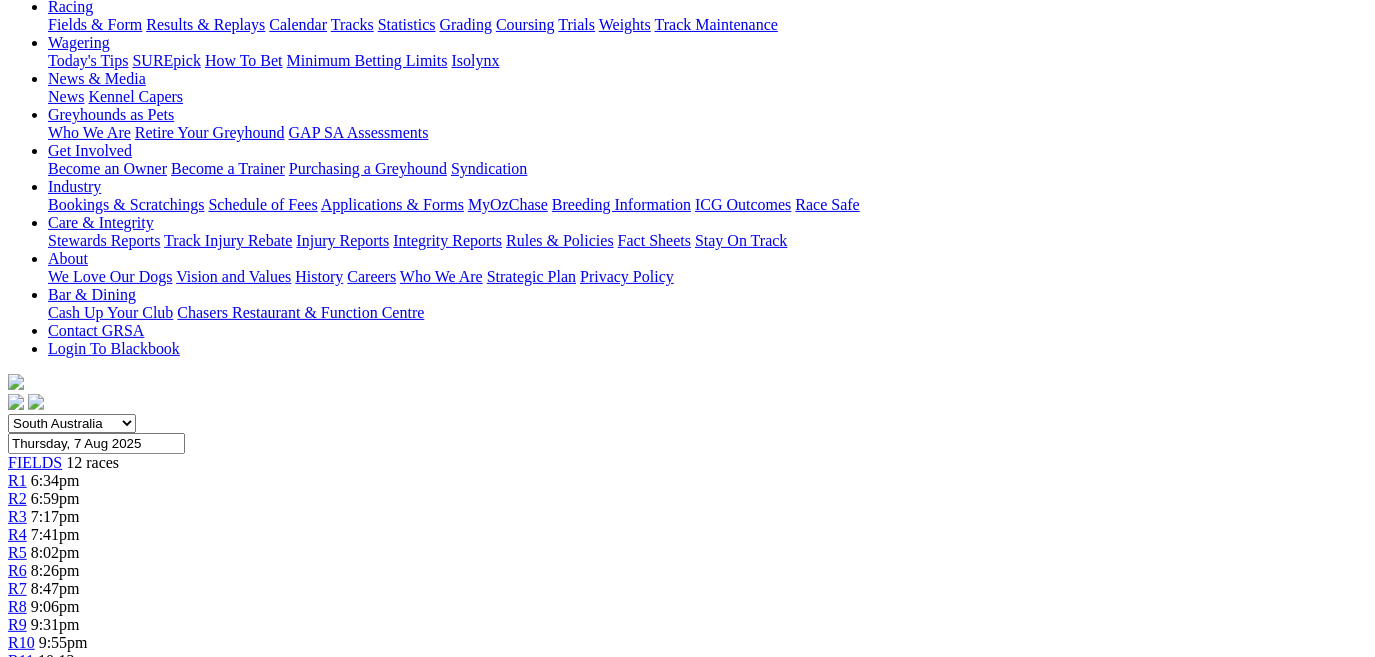 scroll, scrollTop: 181, scrollLeft: 0, axis: vertical 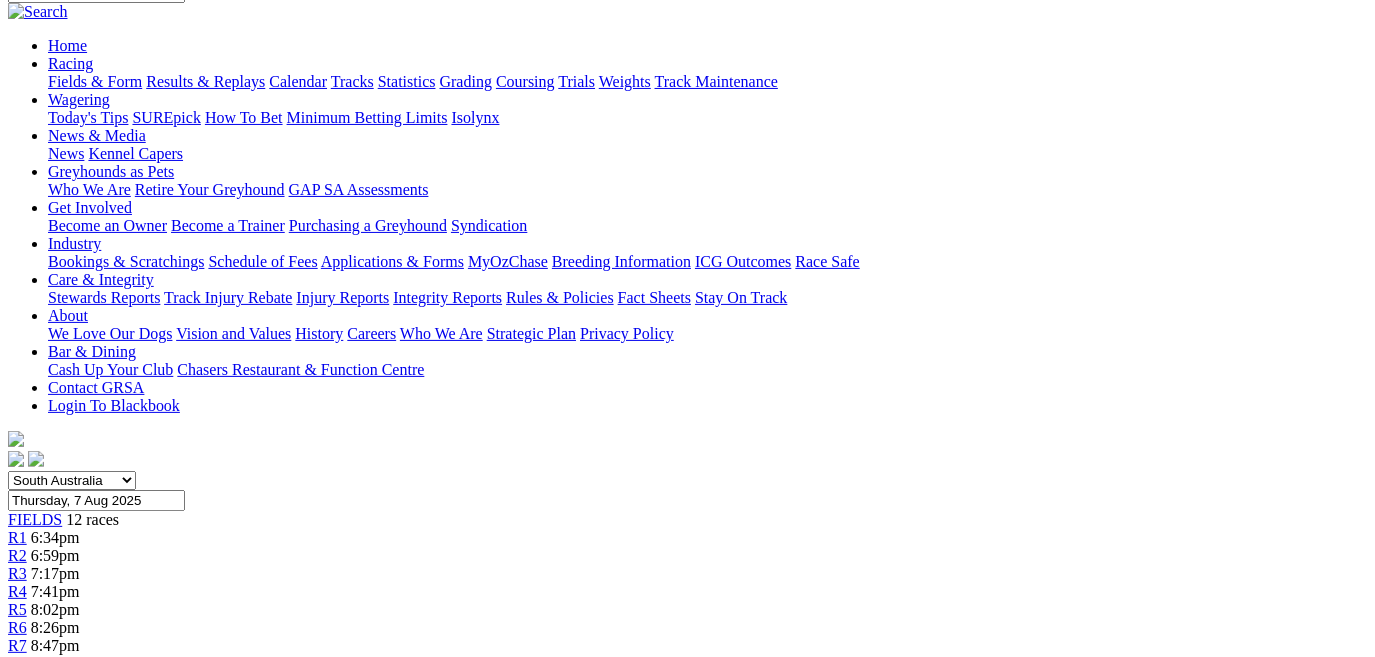 click on "R12" at bounding box center (21, 735) 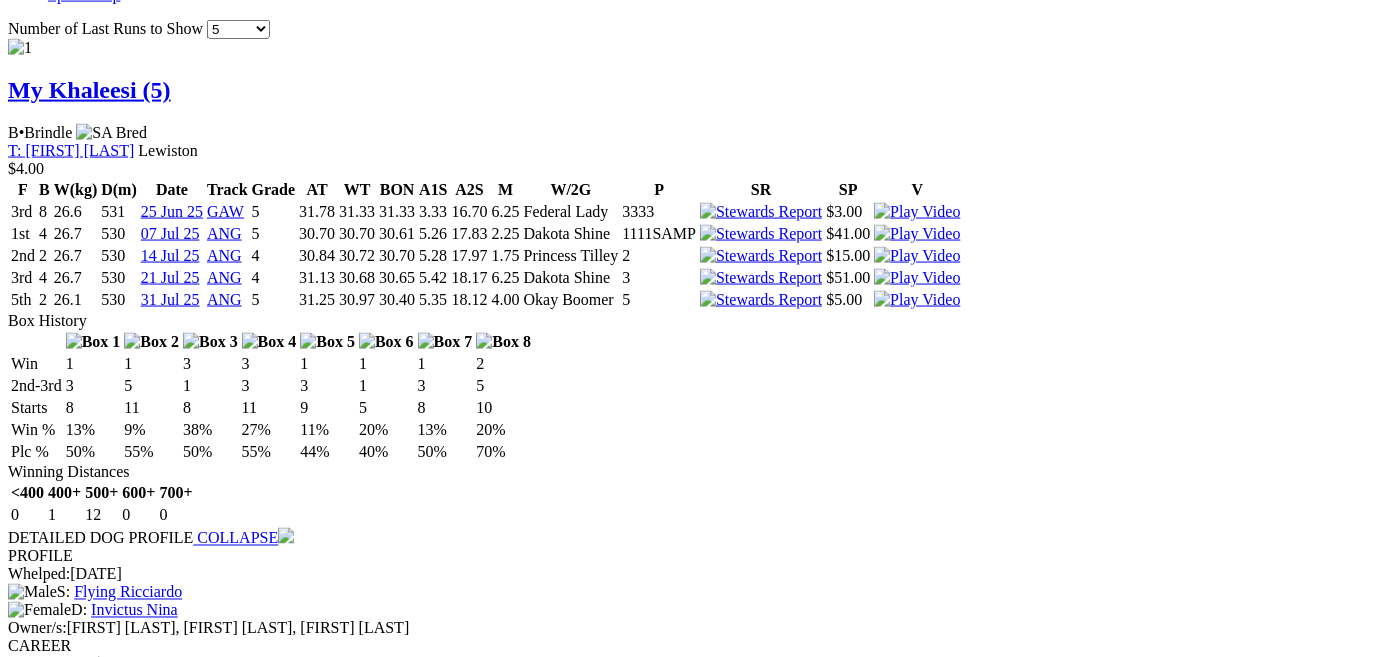 scroll, scrollTop: 2107, scrollLeft: 0, axis: vertical 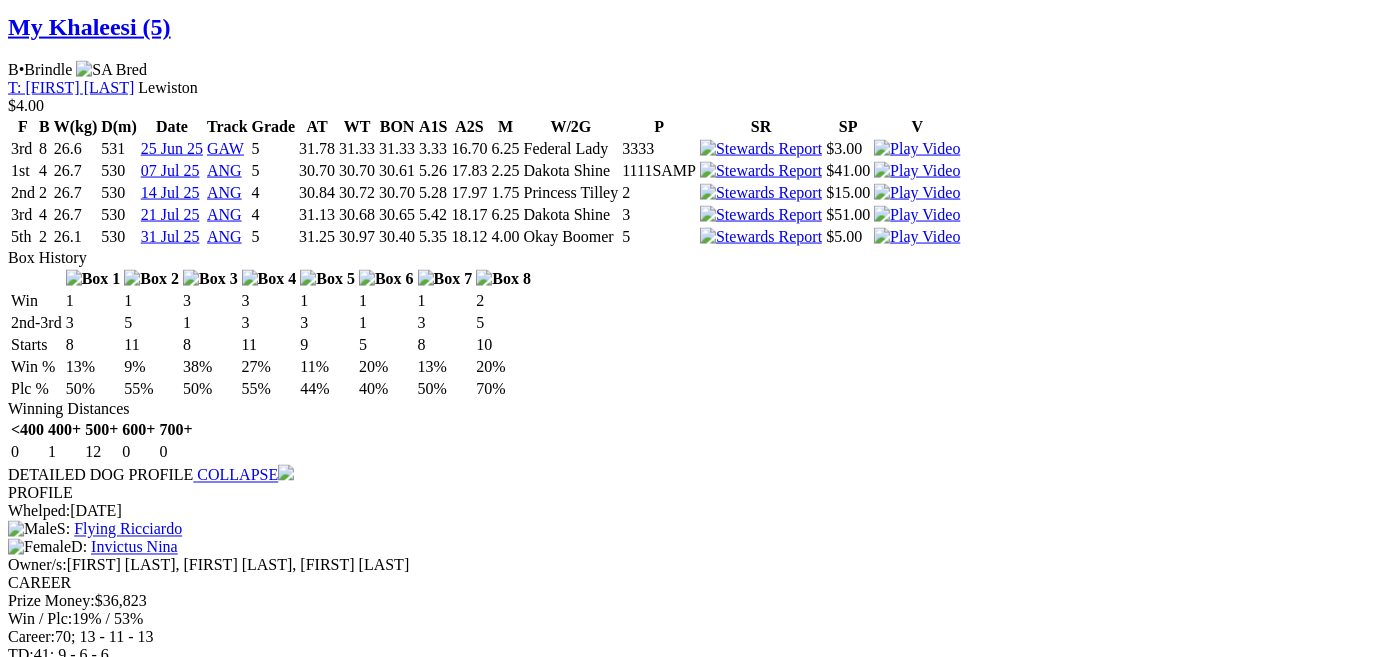 click on "High Flux (5)" at bounding box center (76, 5123) 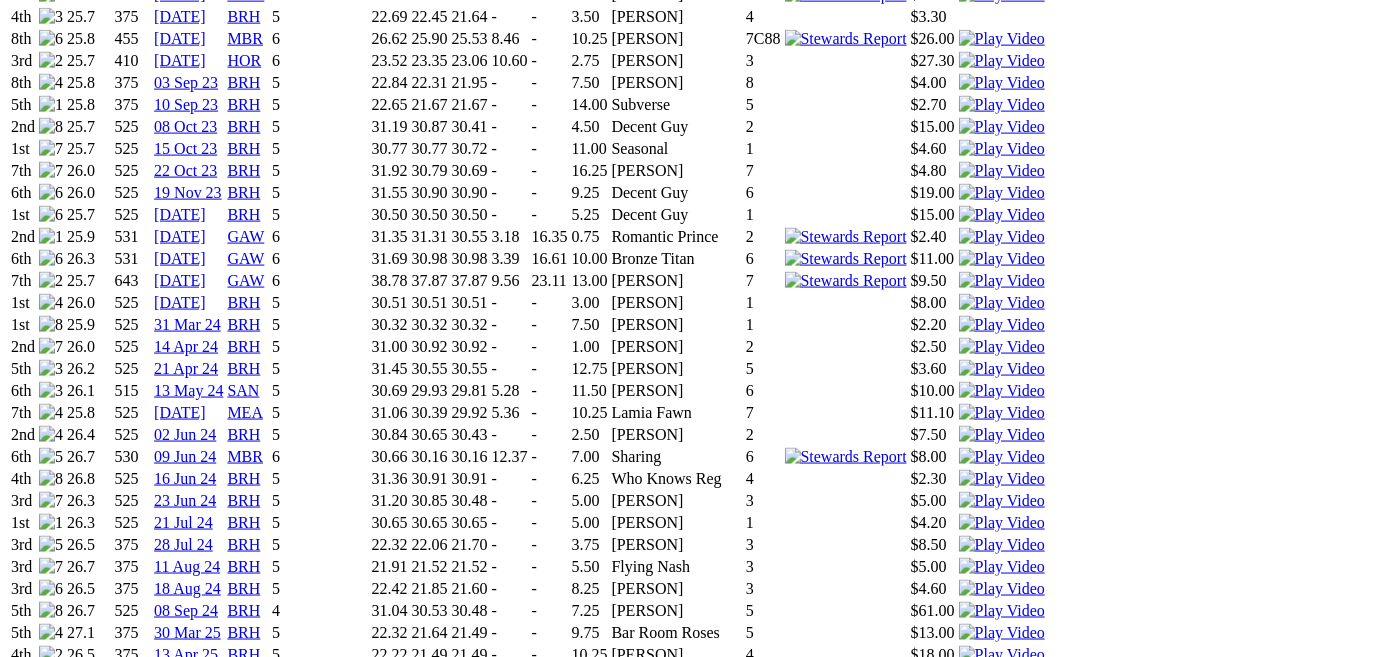scroll, scrollTop: 1818, scrollLeft: 0, axis: vertical 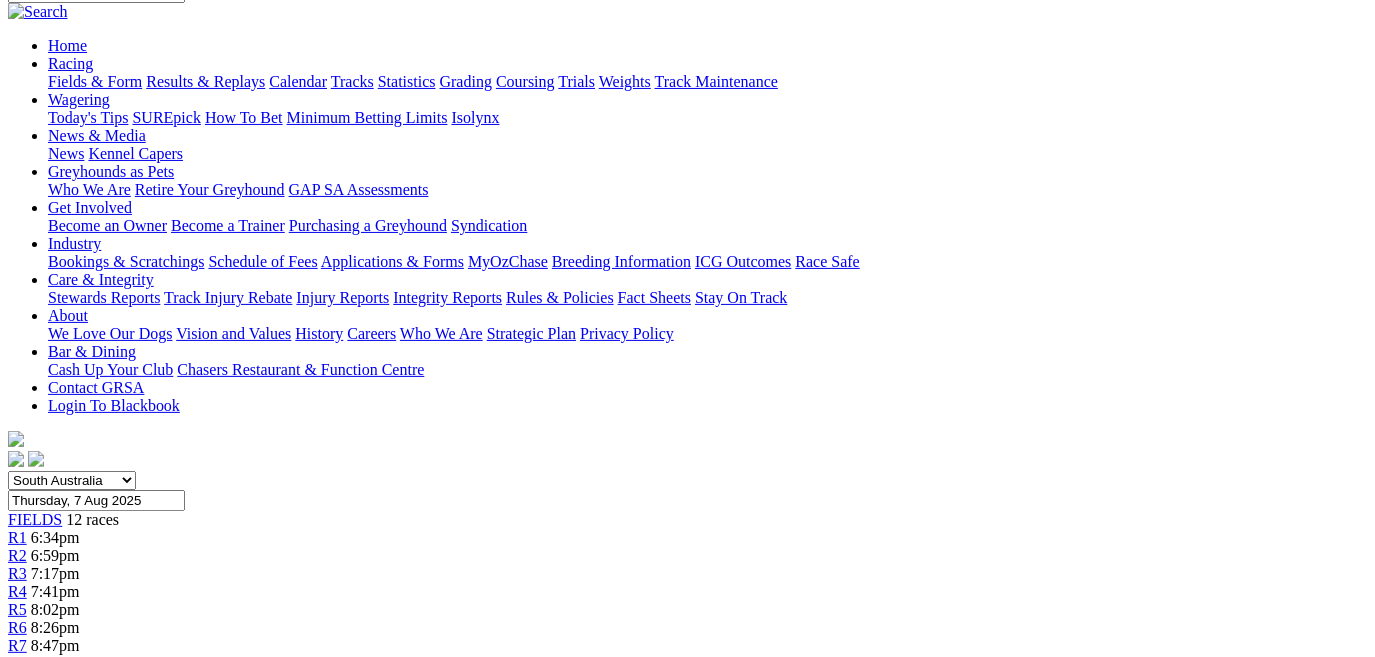 click on "R11
10:13pm" at bounding box center (687, 718) 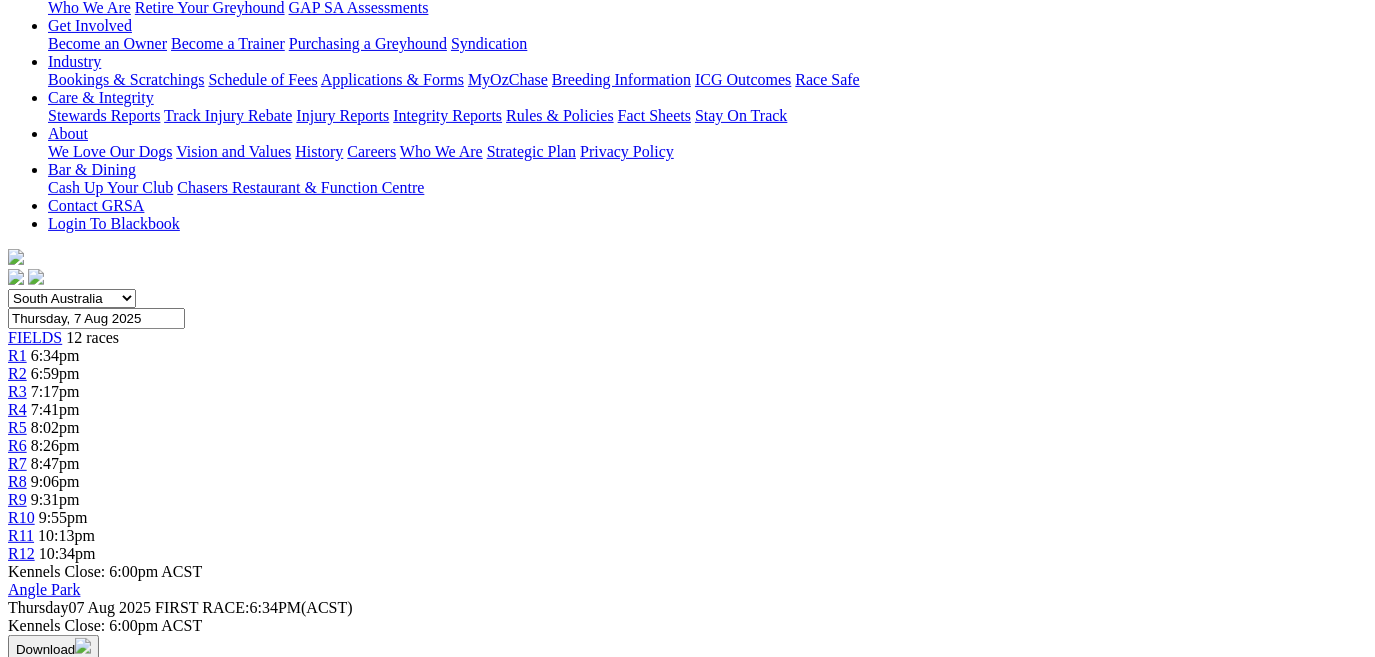 scroll, scrollTop: 272, scrollLeft: 0, axis: vertical 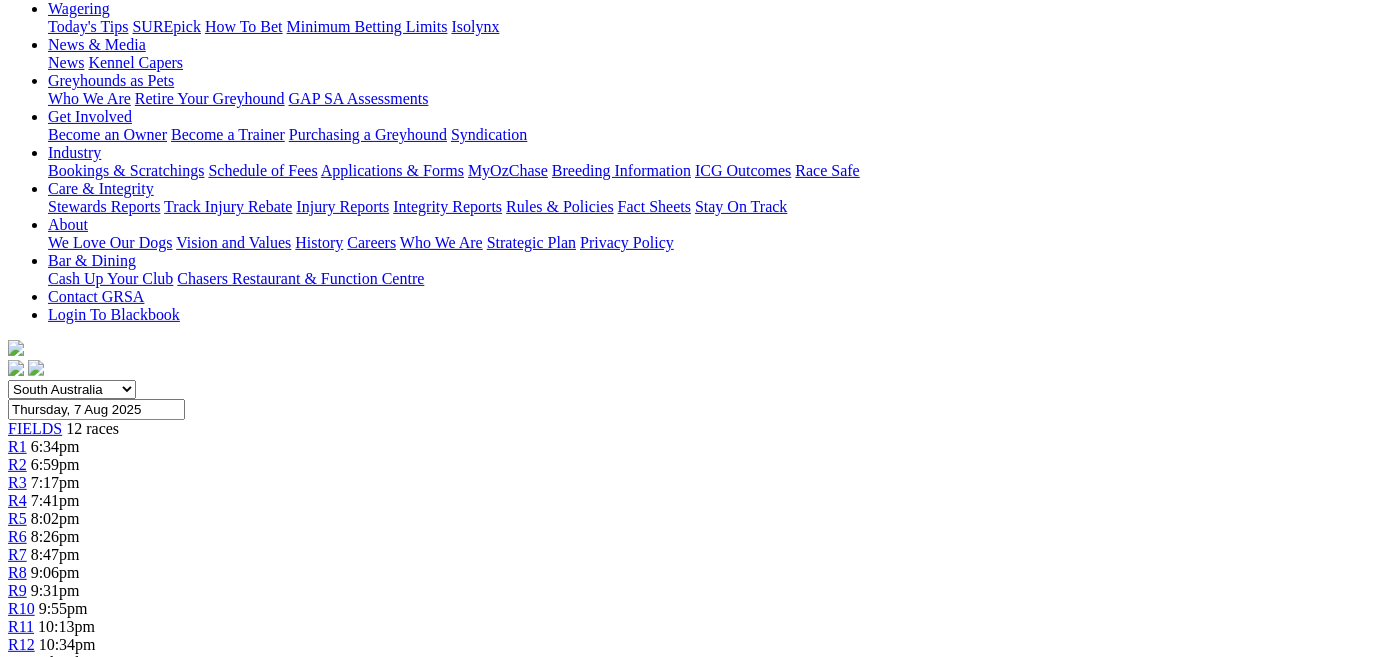 click on "R10" at bounding box center [21, 608] 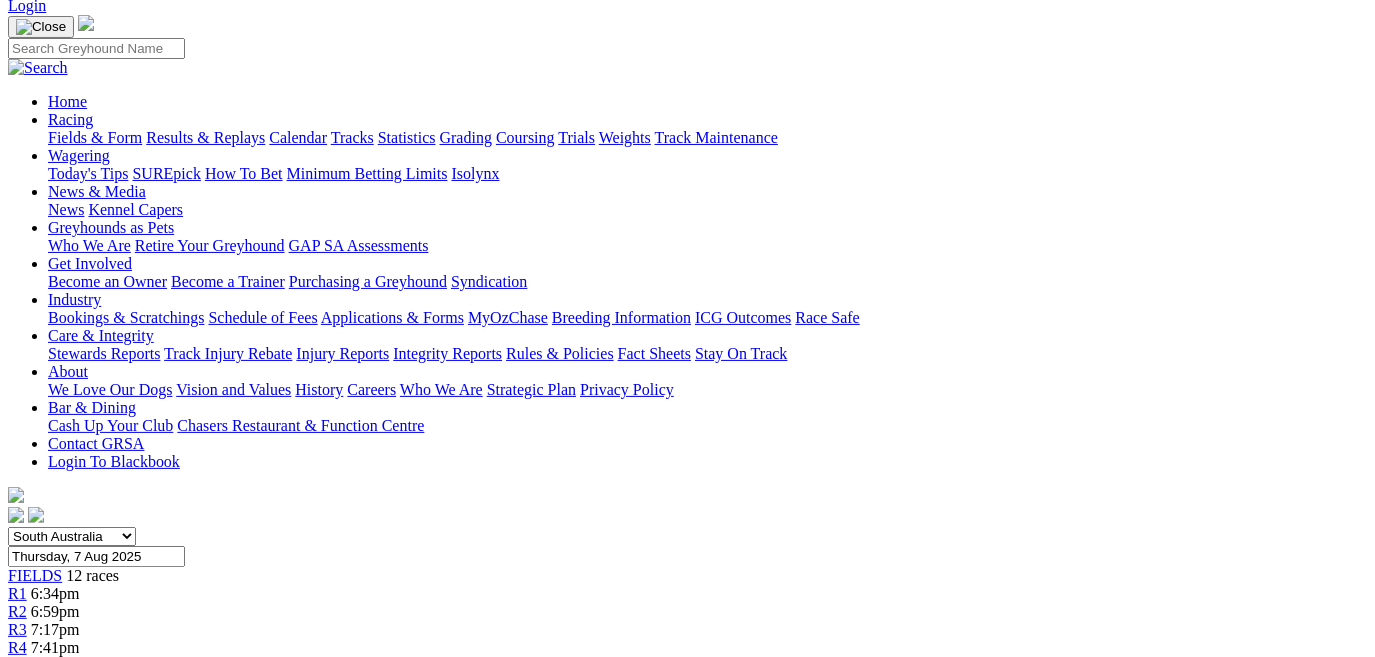 scroll, scrollTop: 90, scrollLeft: 0, axis: vertical 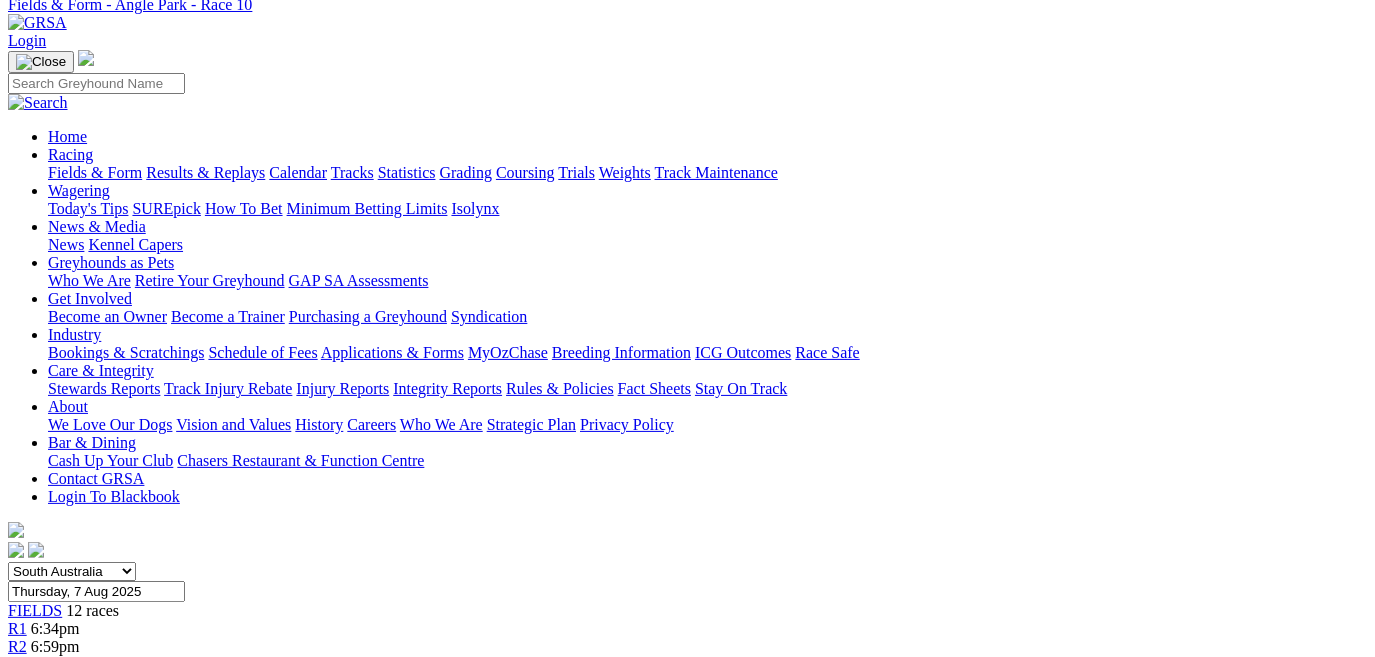 click on "R9" at bounding box center (17, 772) 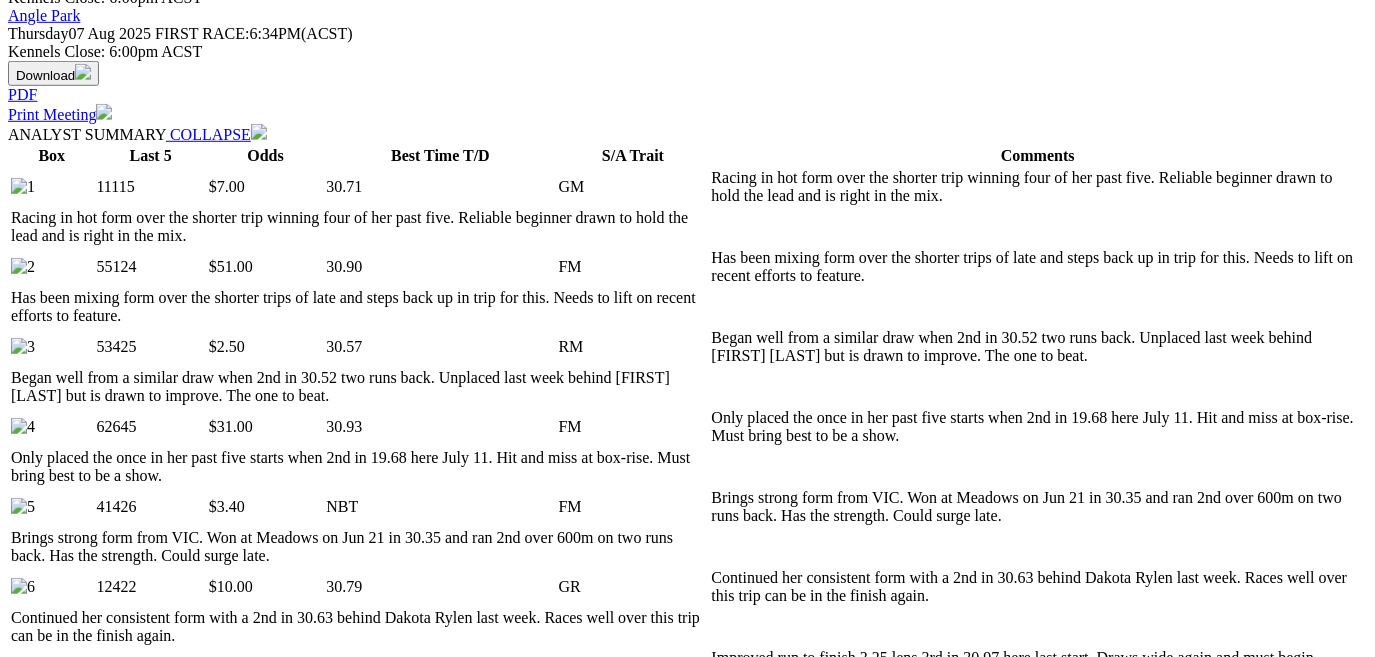 scroll, scrollTop: 1000, scrollLeft: 0, axis: vertical 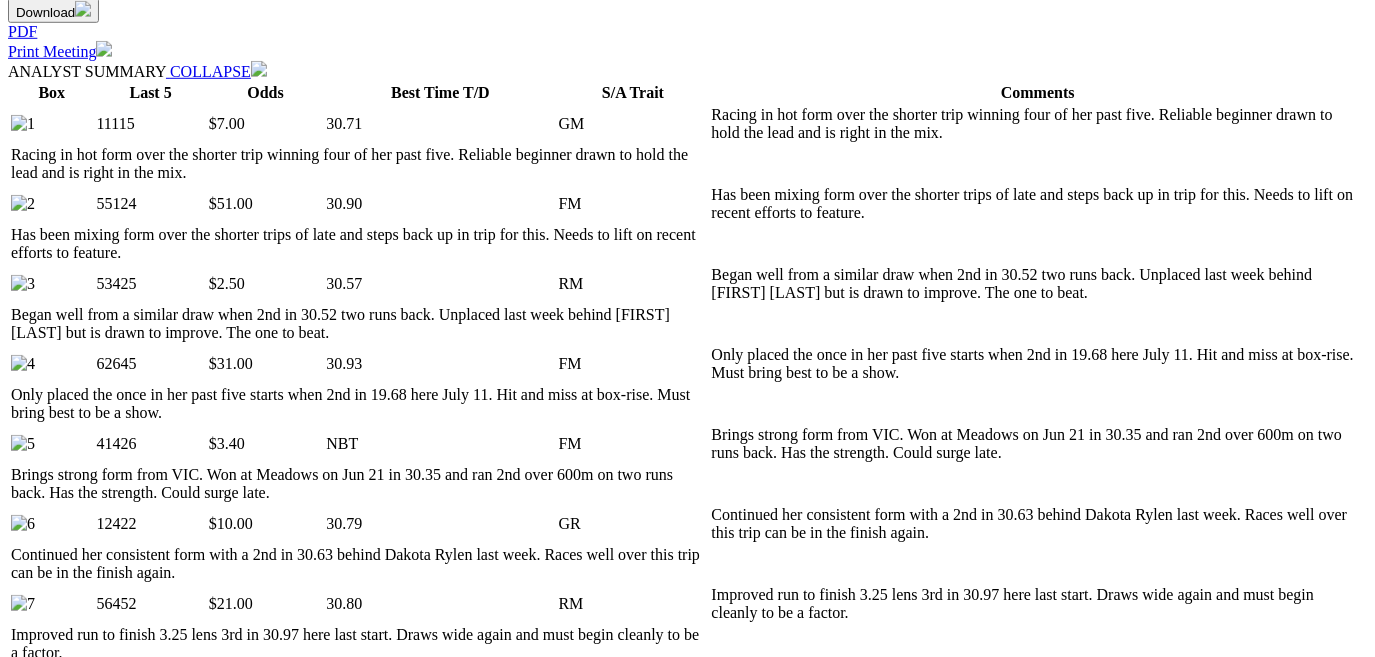 click on "Expert Form" at bounding box center [88, 1340] 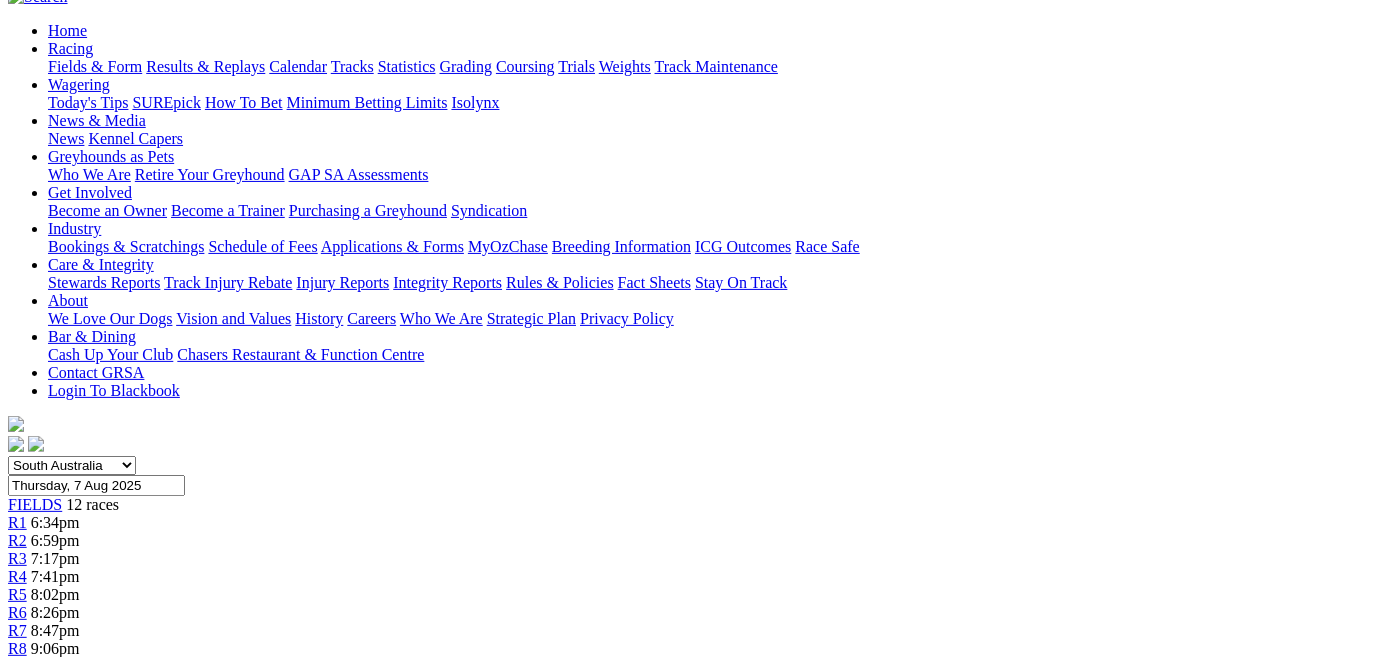 scroll, scrollTop: 181, scrollLeft: 0, axis: vertical 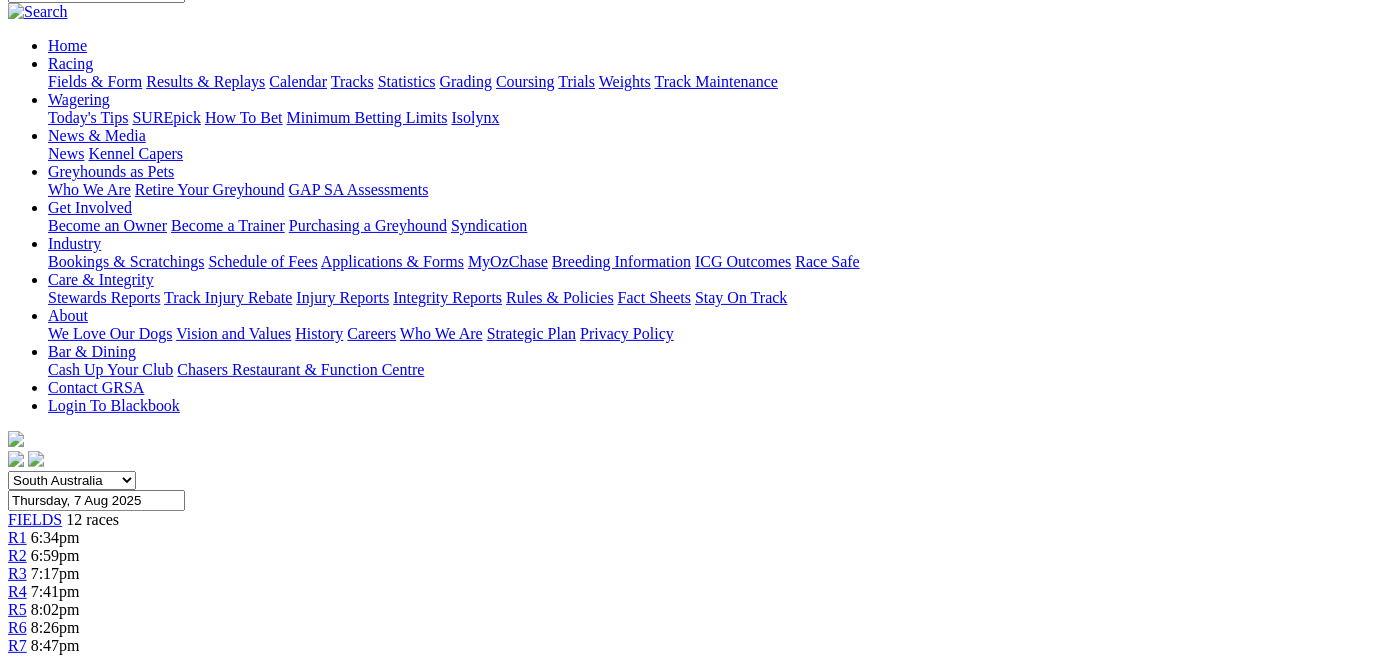 click on "R8" at bounding box center (17, 663) 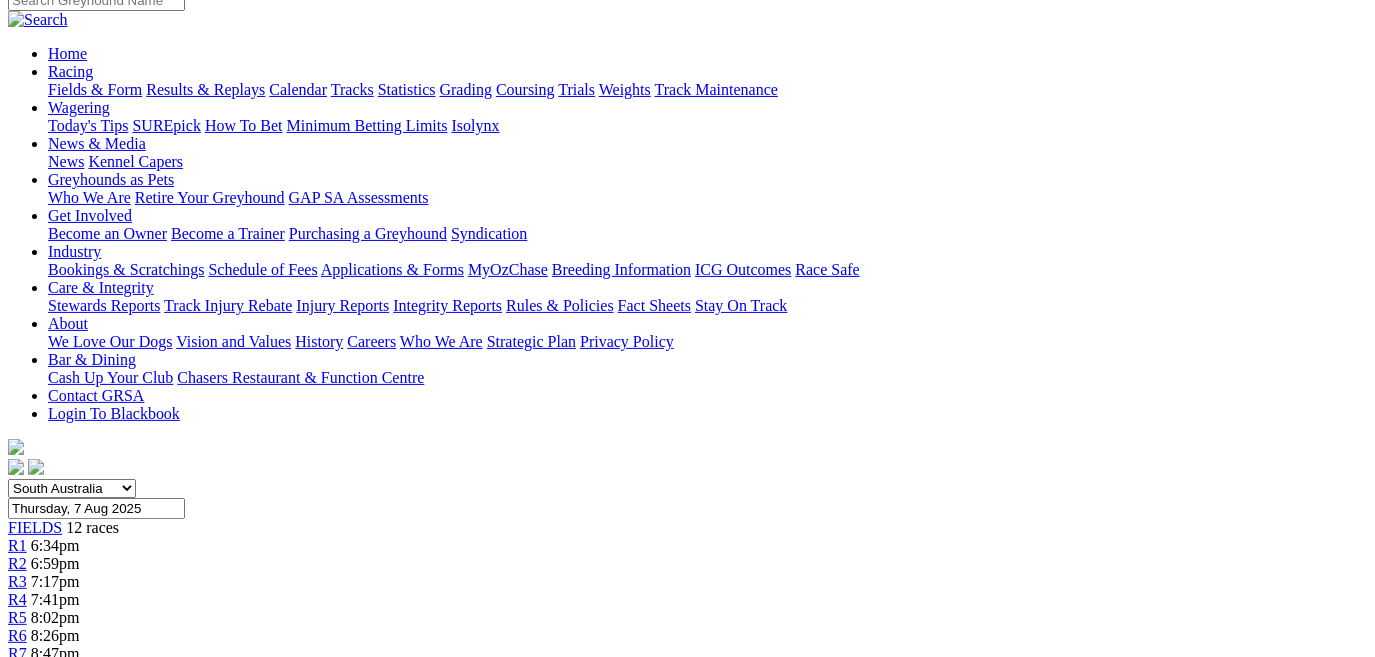 scroll, scrollTop: 90, scrollLeft: 0, axis: vertical 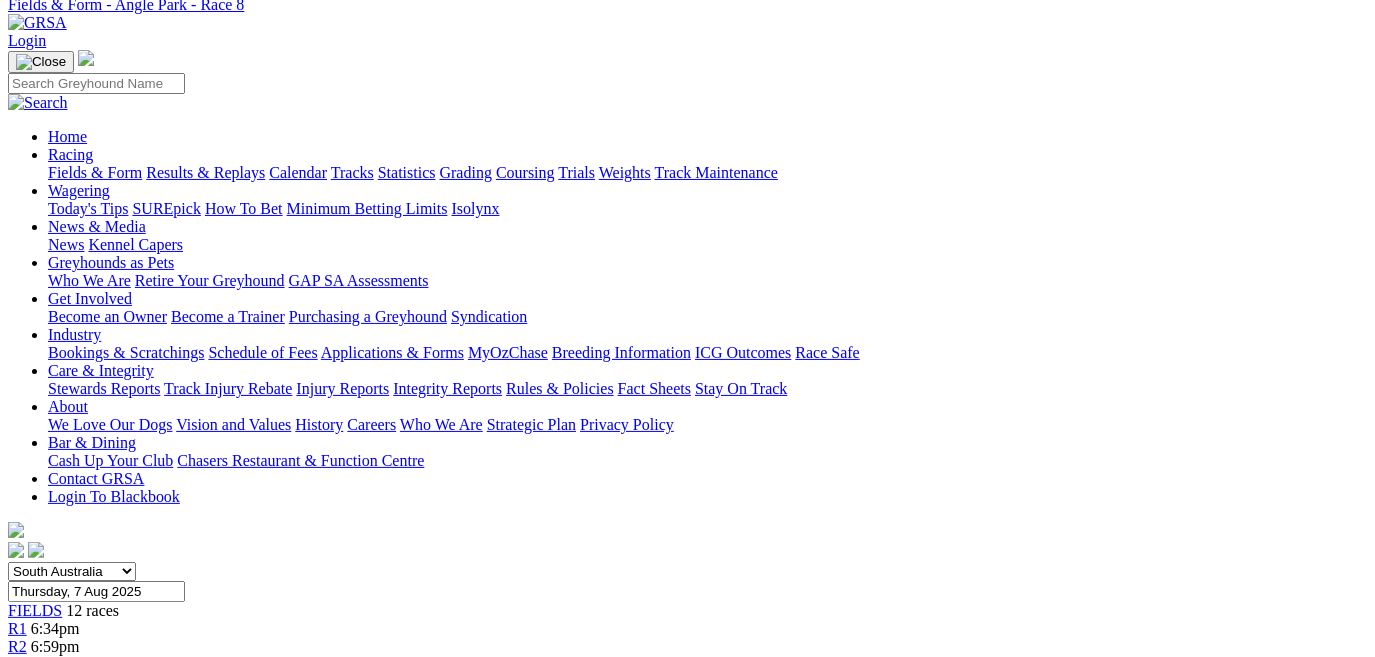 click on "R7" at bounding box center [17, 736] 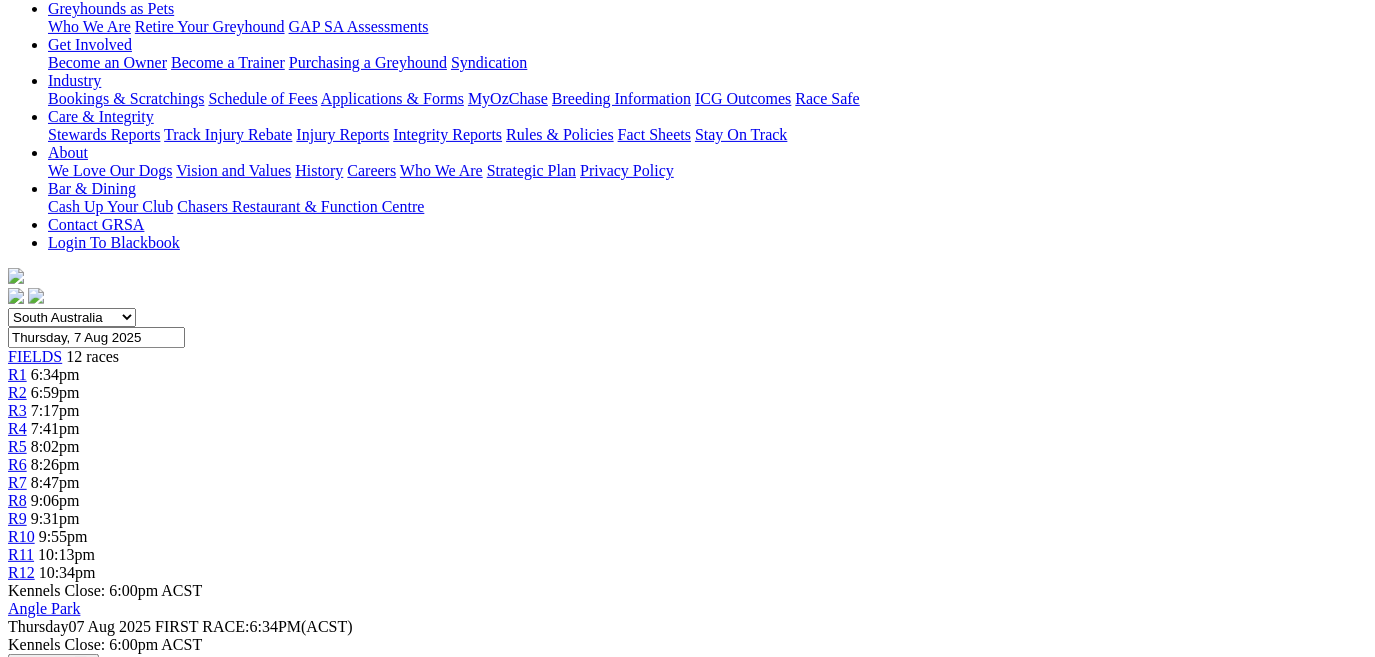 scroll, scrollTop: 272, scrollLeft: 0, axis: vertical 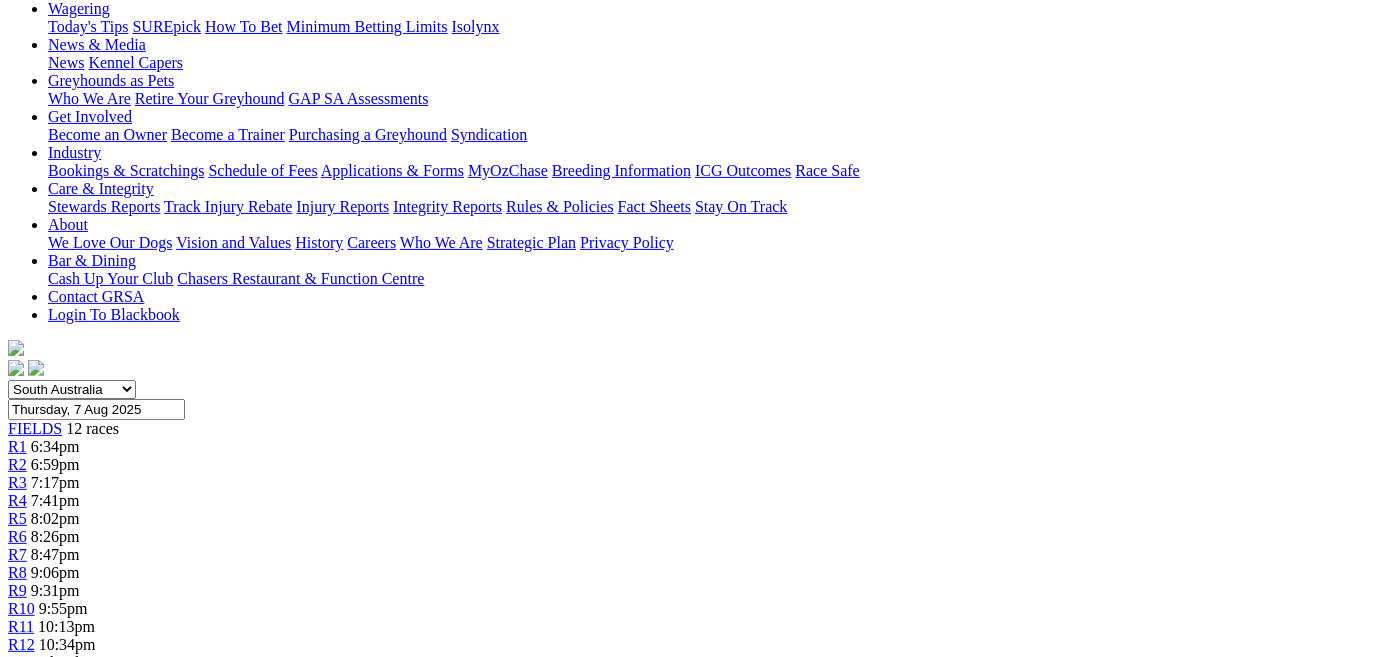 click on "R6" at bounding box center [17, 536] 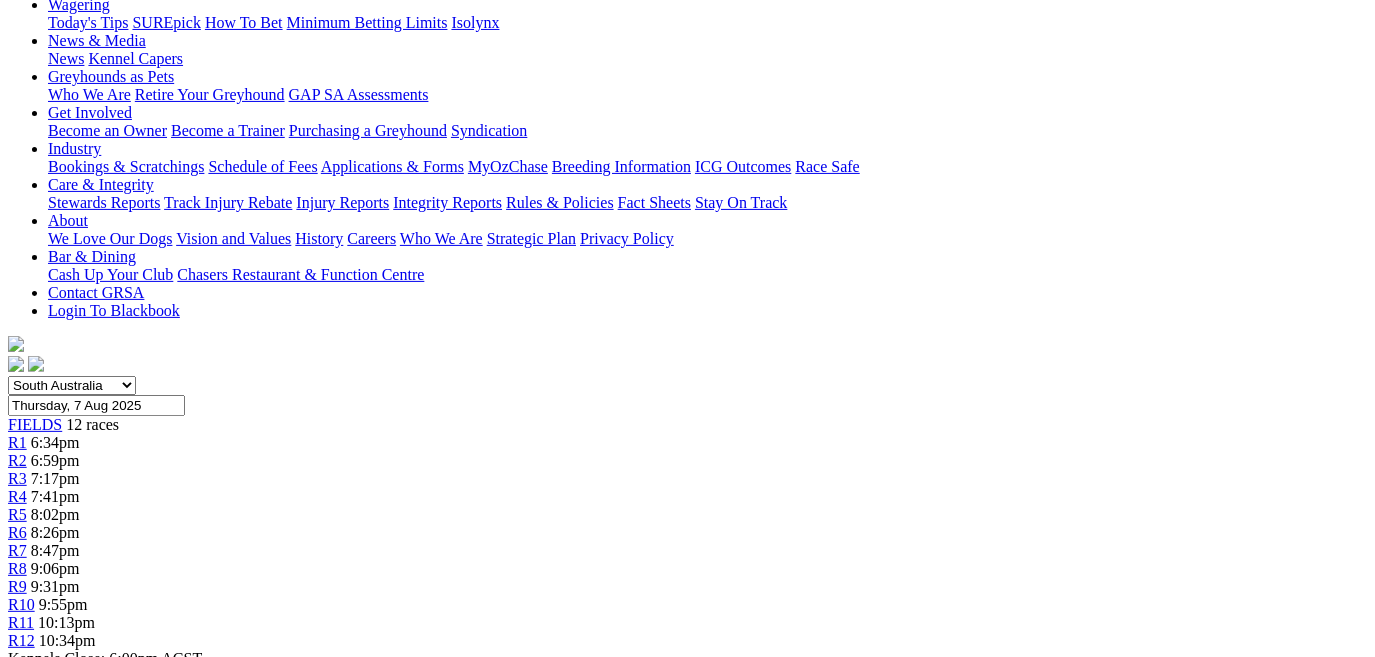 scroll, scrollTop: 272, scrollLeft: 0, axis: vertical 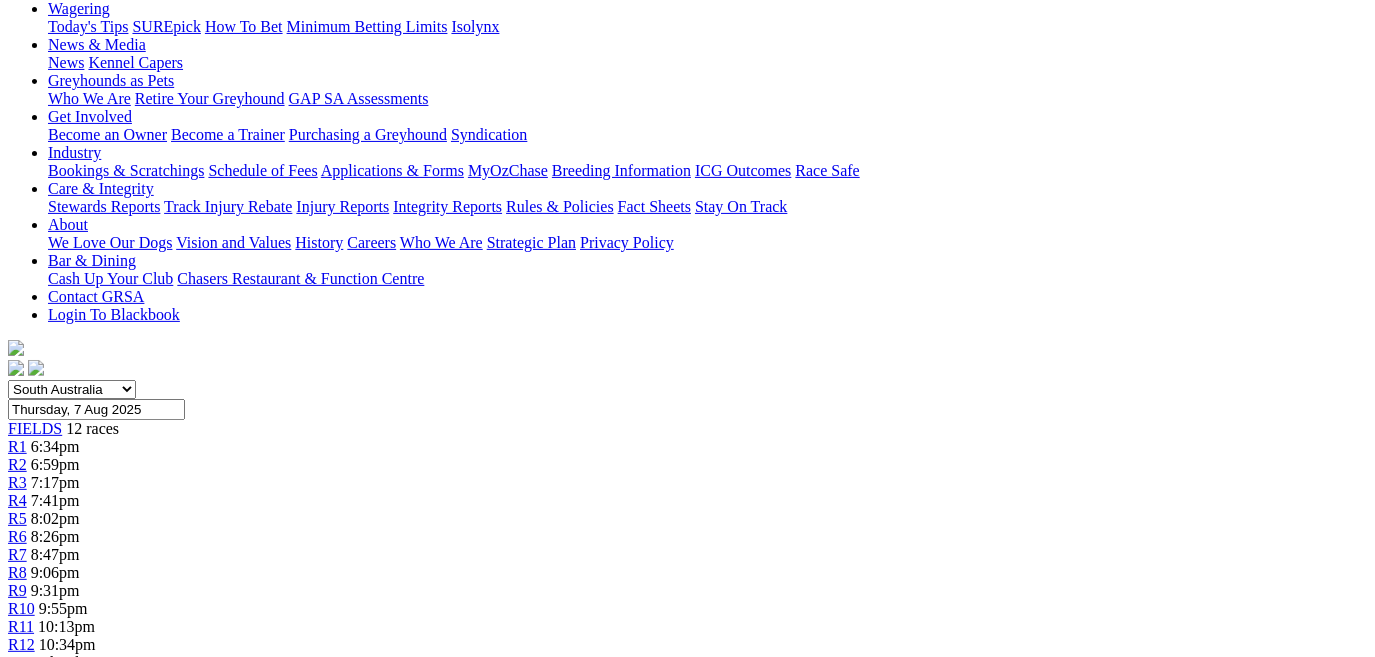 click on "R5" at bounding box center (17, 518) 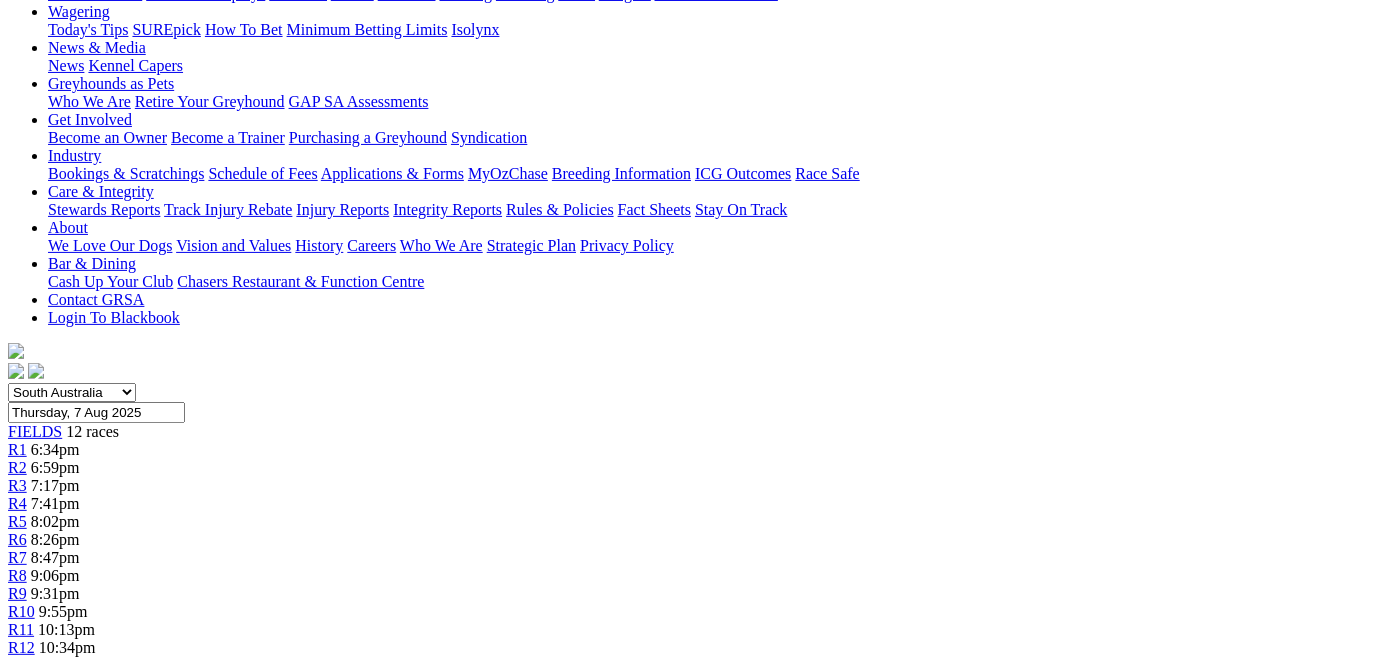 scroll, scrollTop: 272, scrollLeft: 0, axis: vertical 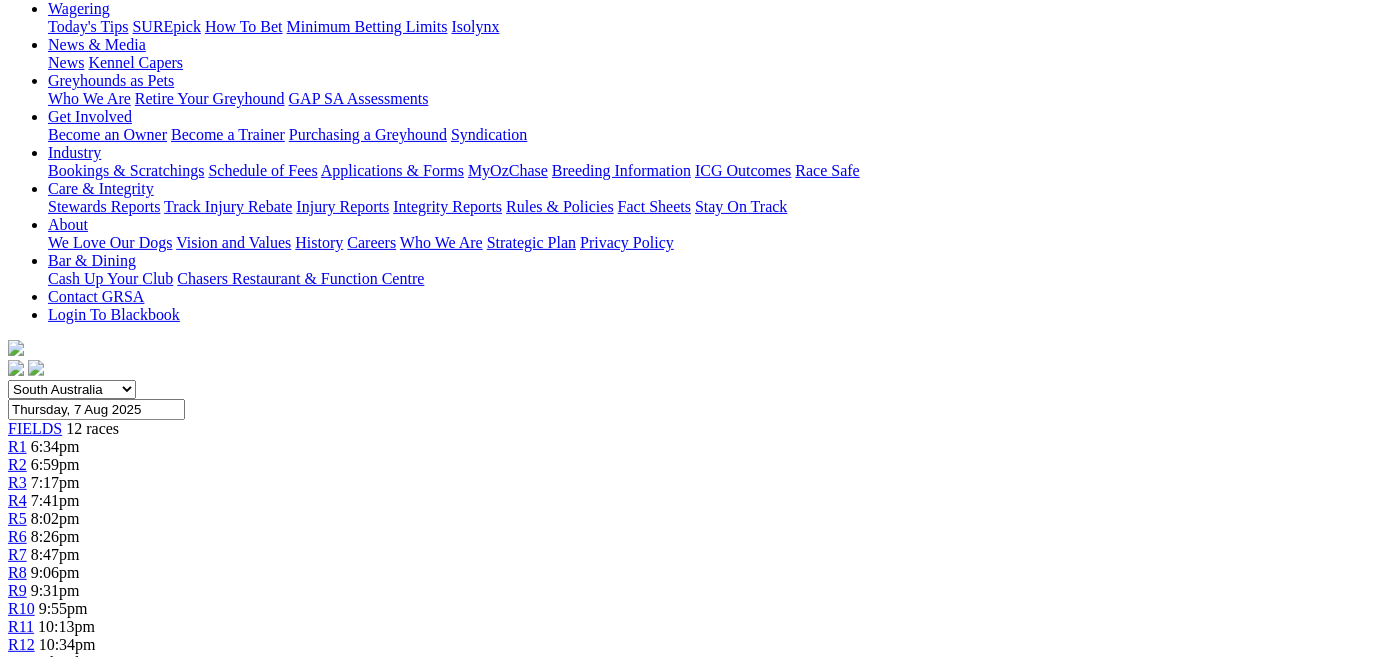 click on "R4" at bounding box center [17, 500] 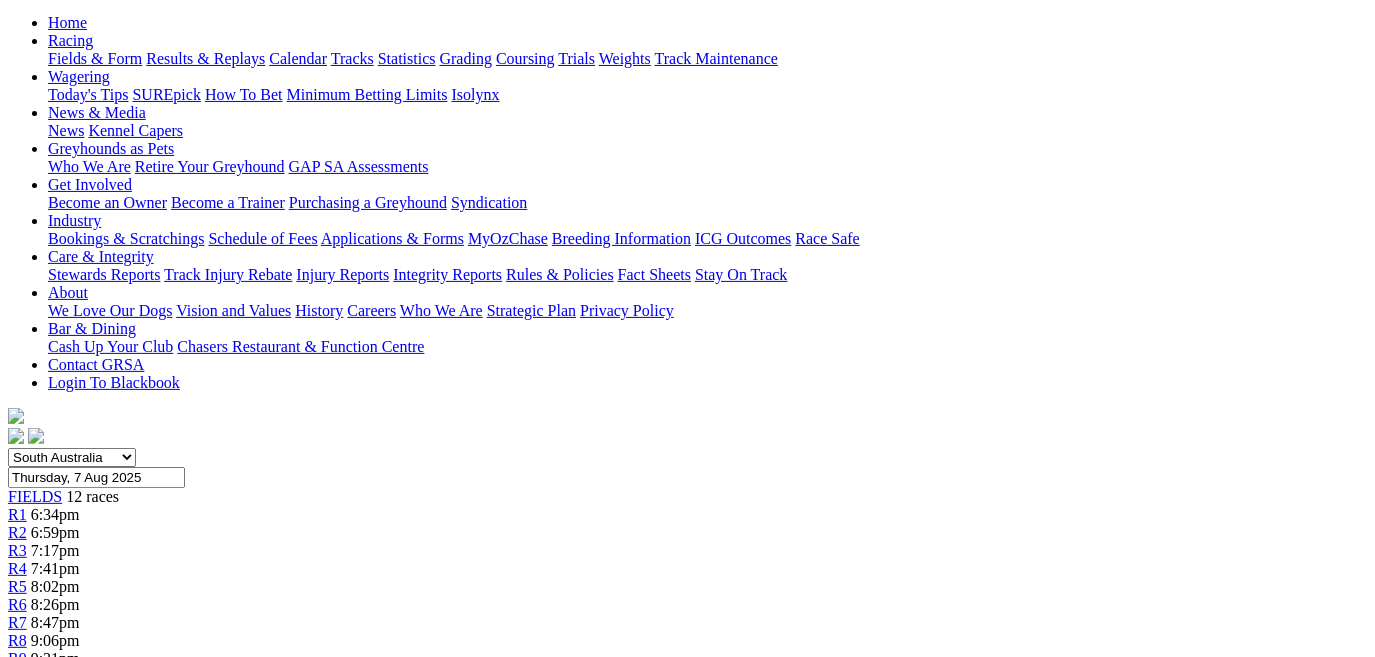 scroll, scrollTop: 181, scrollLeft: 0, axis: vertical 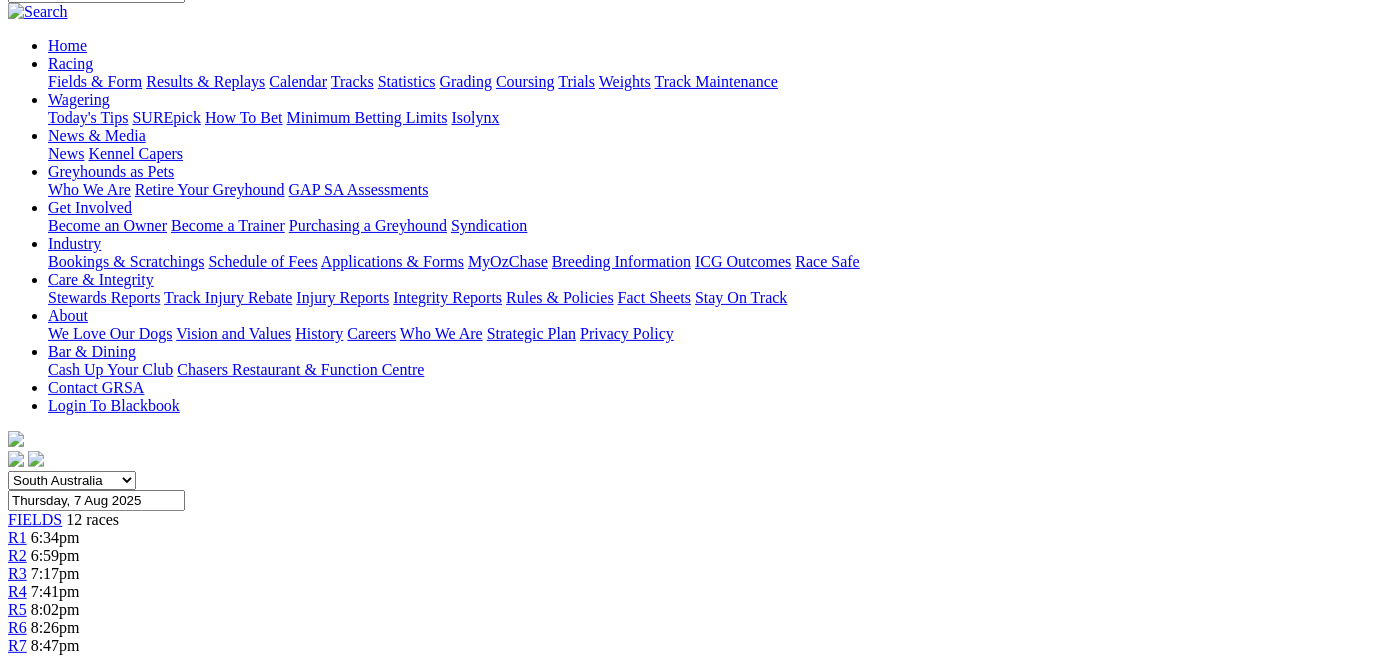 click on "R3" at bounding box center [17, 573] 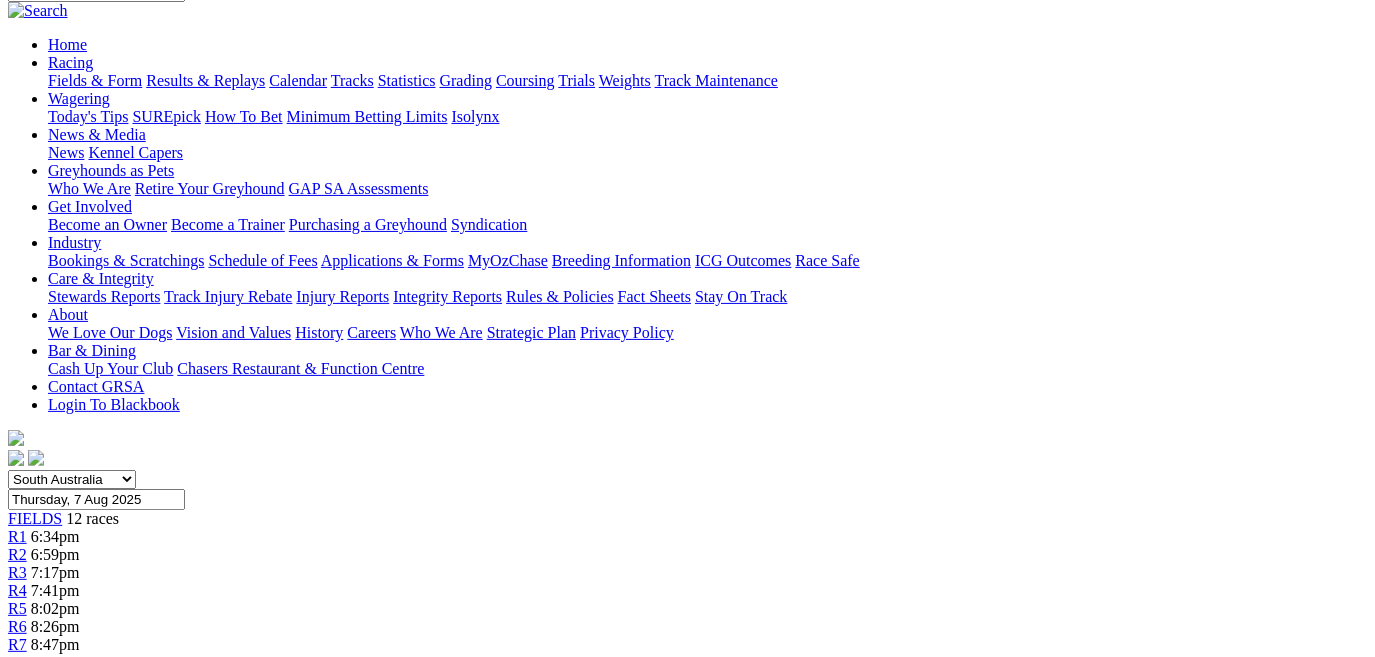 scroll, scrollTop: 181, scrollLeft: 0, axis: vertical 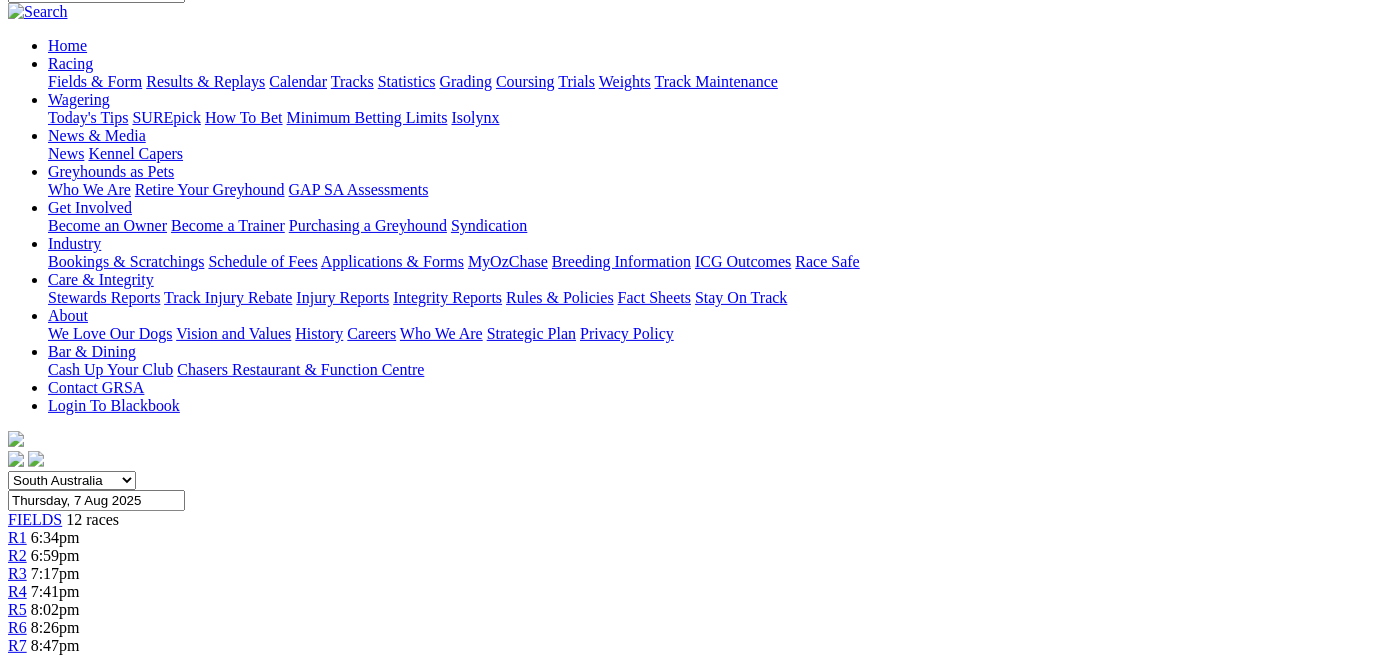 click on "R2" at bounding box center [17, 555] 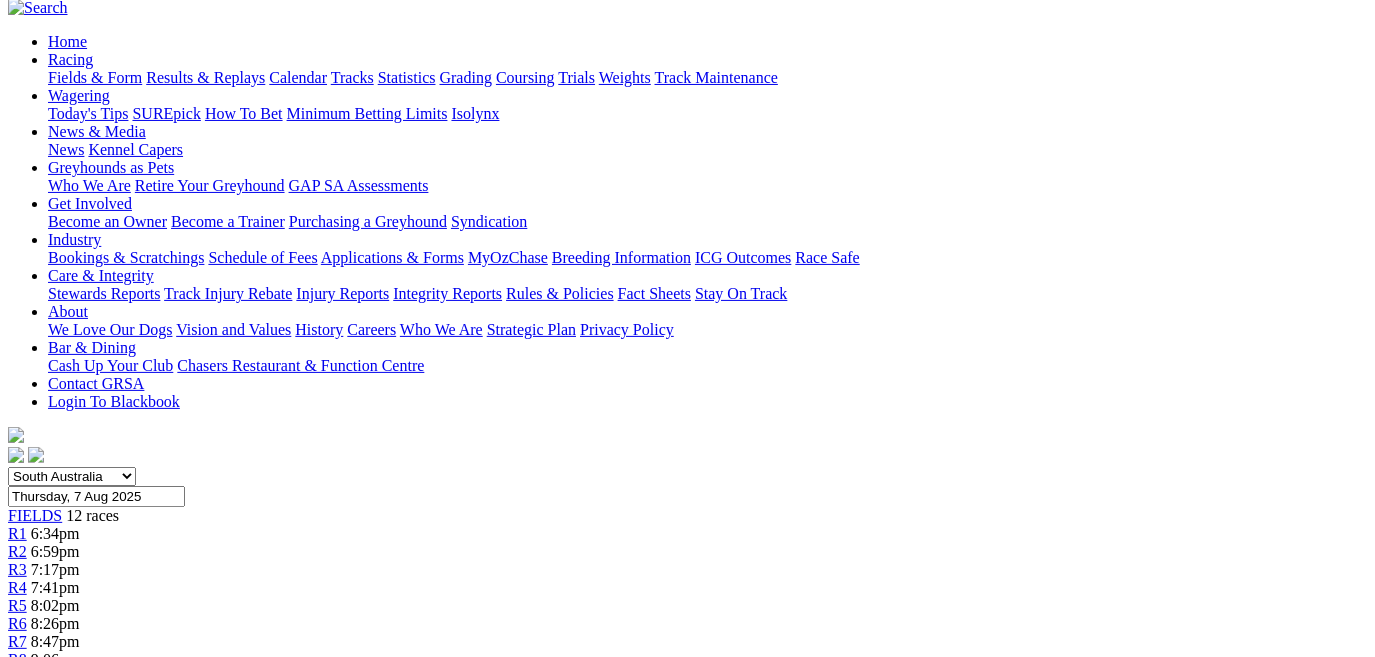 scroll, scrollTop: 181, scrollLeft: 0, axis: vertical 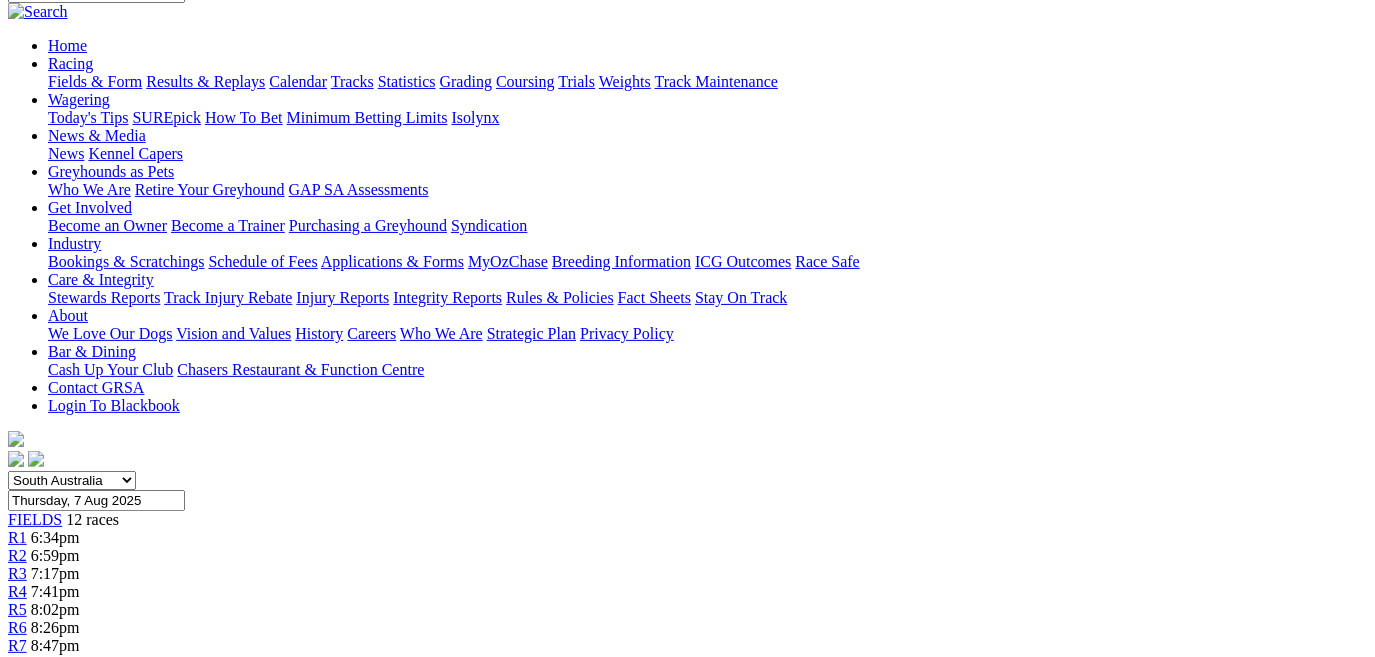click on "R1" at bounding box center [17, 537] 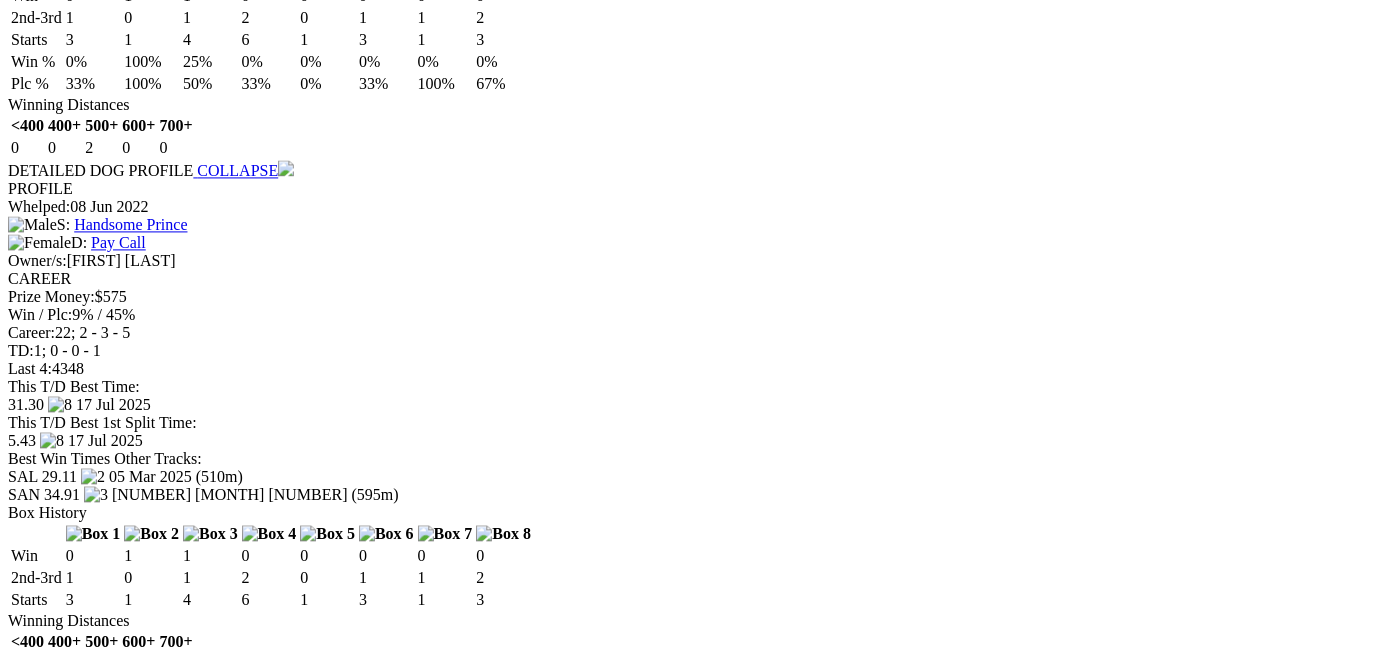 scroll, scrollTop: 2818, scrollLeft: 0, axis: vertical 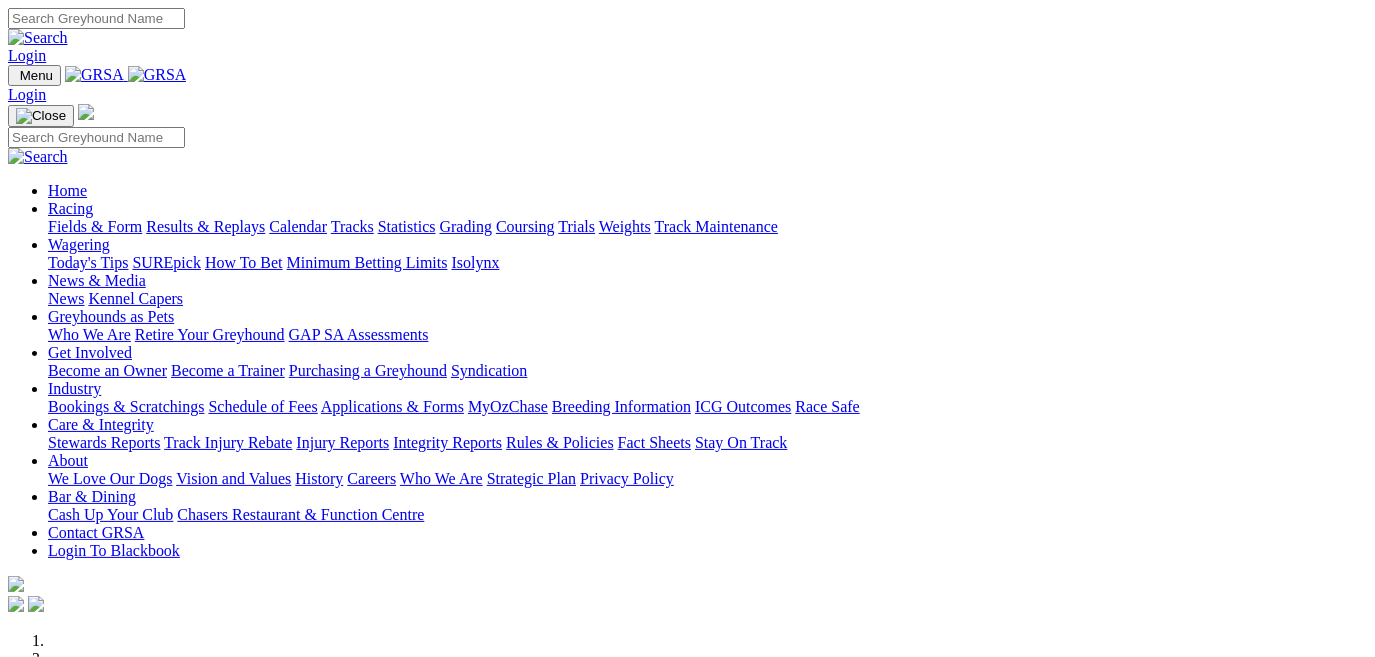 click on "Fields & Form" at bounding box center (95, 226) 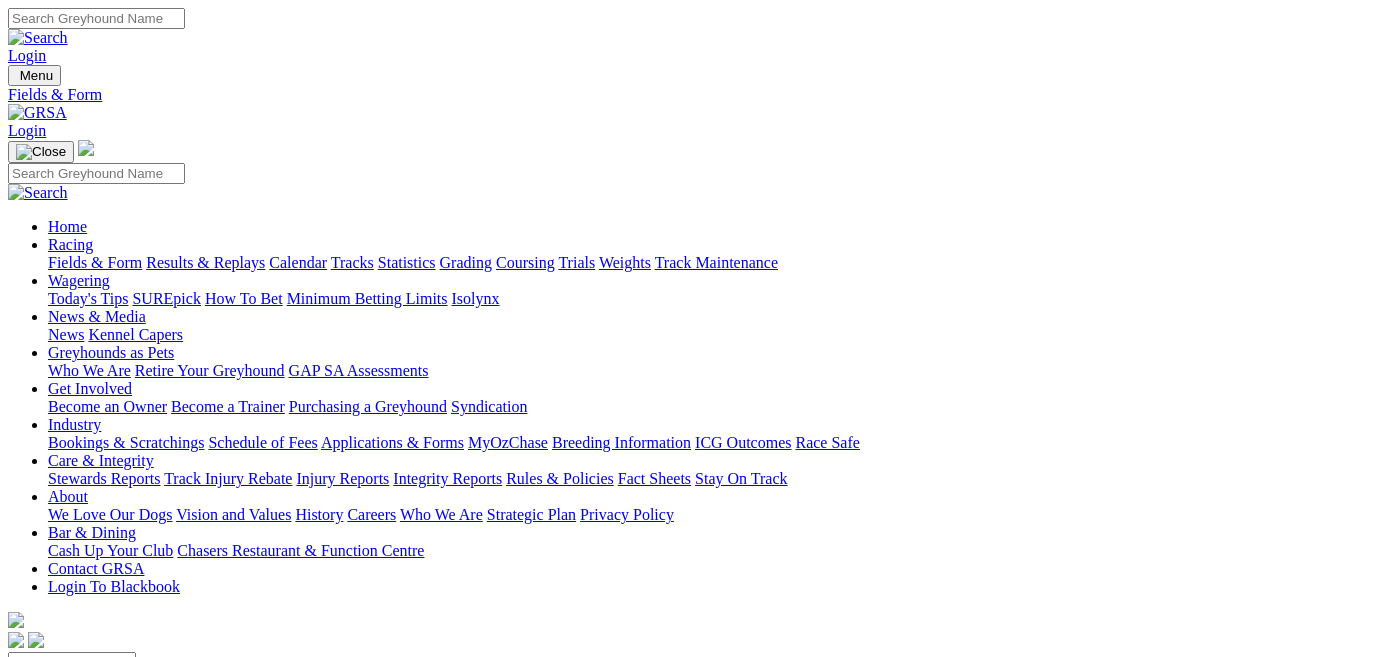 scroll, scrollTop: 0, scrollLeft: 0, axis: both 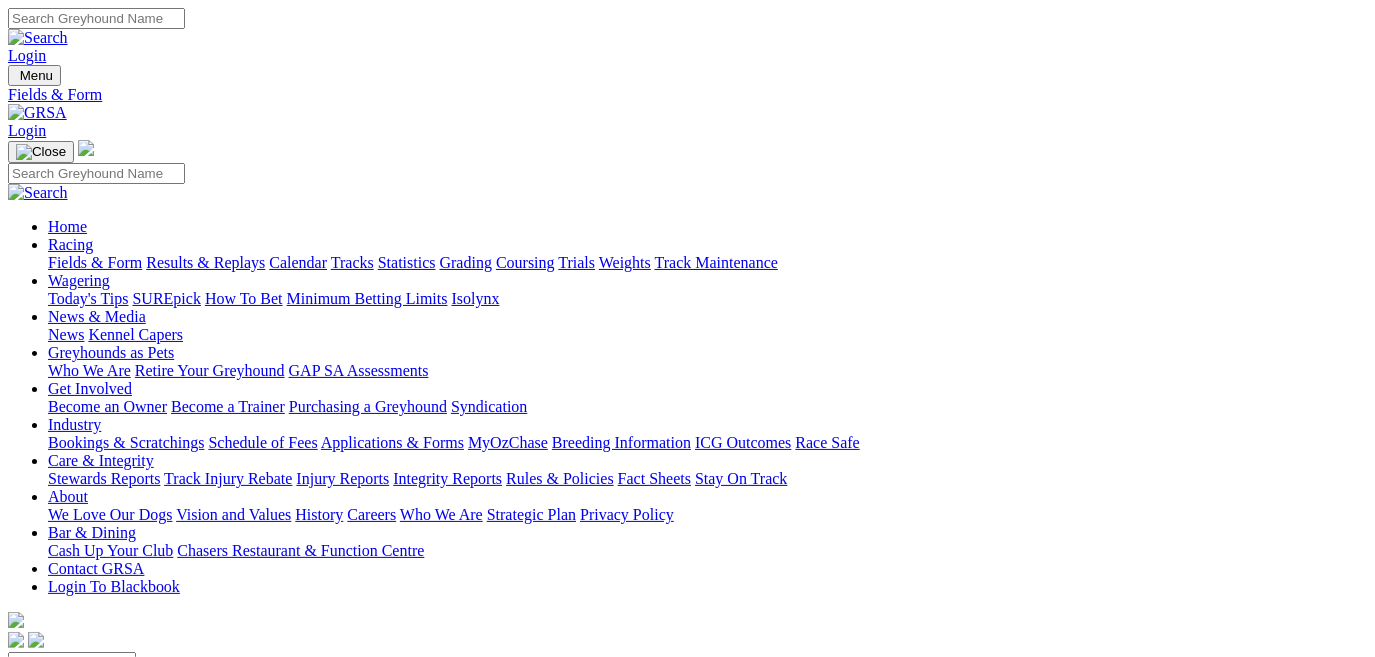 click on "E" at bounding box center [13, 790] 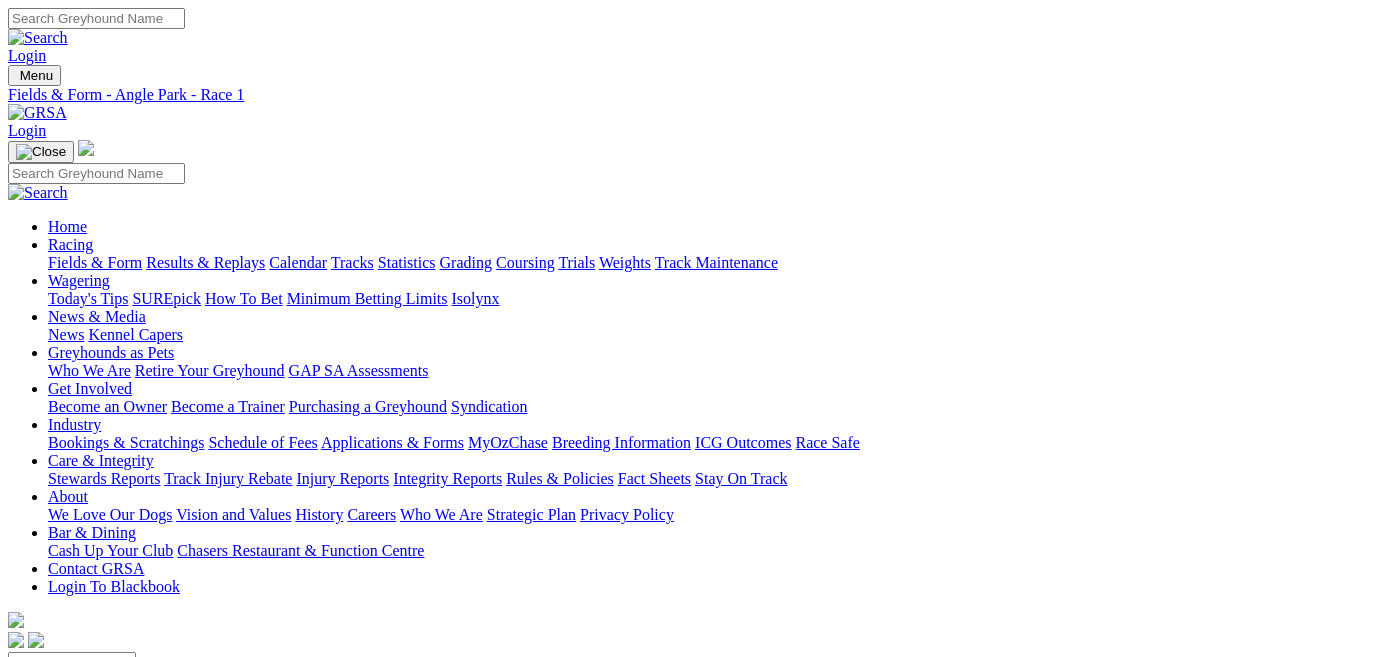 scroll, scrollTop: 0, scrollLeft: 0, axis: both 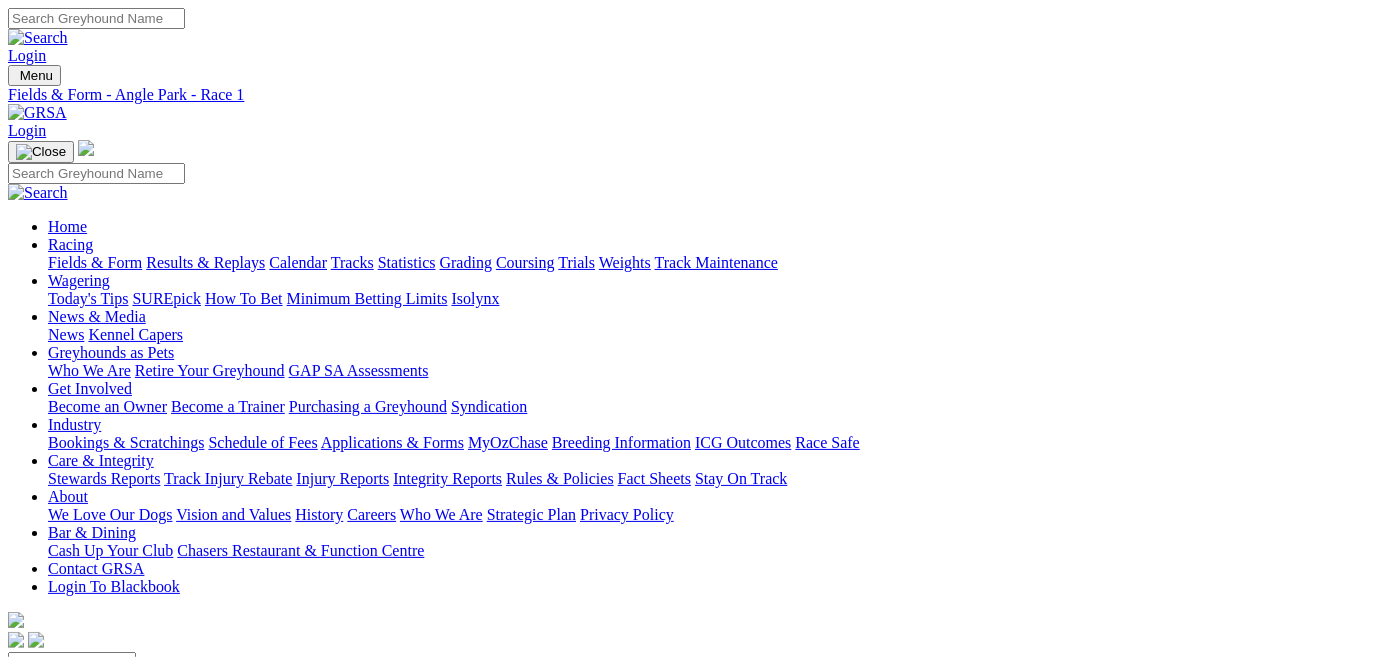 click on "R7" at bounding box center [17, 826] 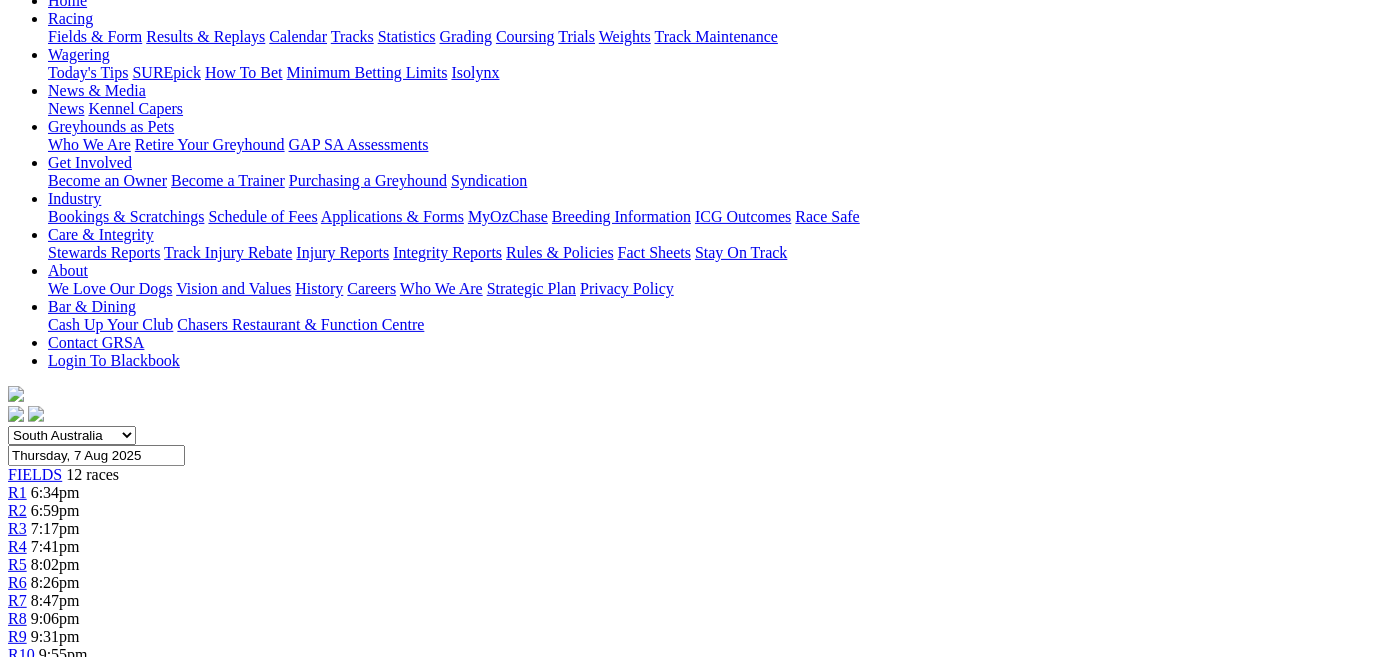 scroll, scrollTop: 181, scrollLeft: 0, axis: vertical 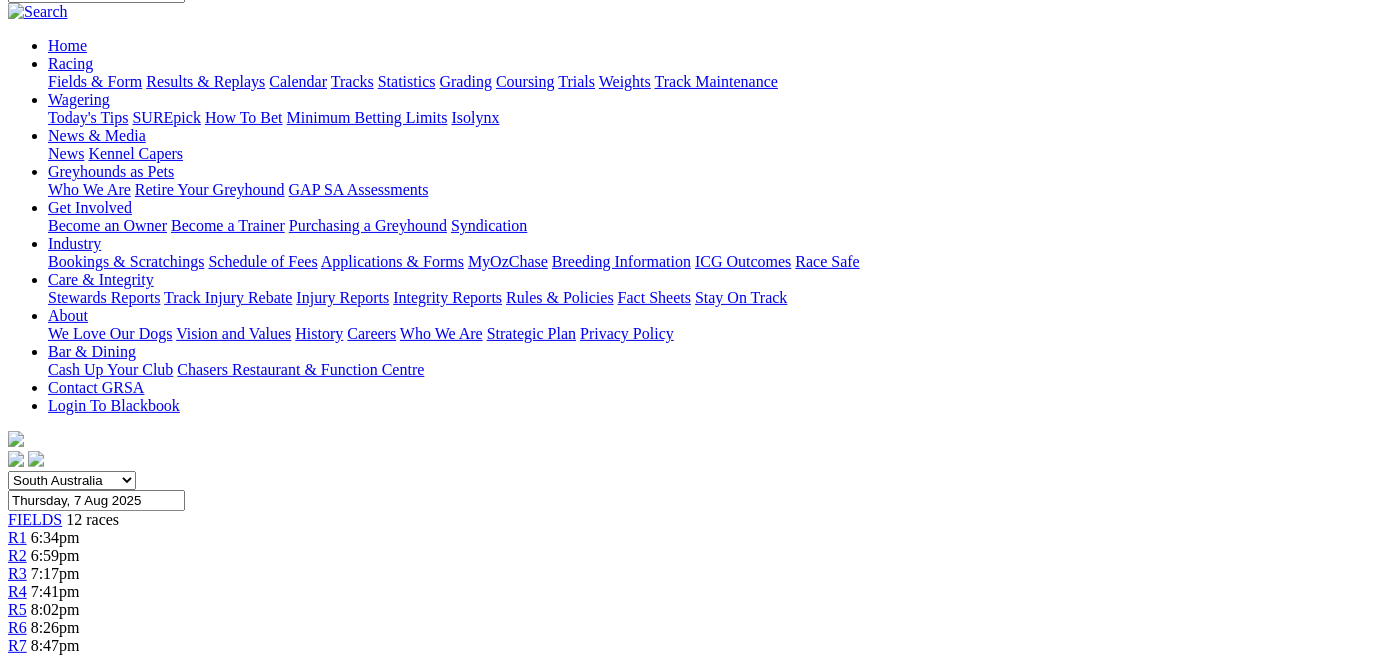 click on "R8" at bounding box center [17, 663] 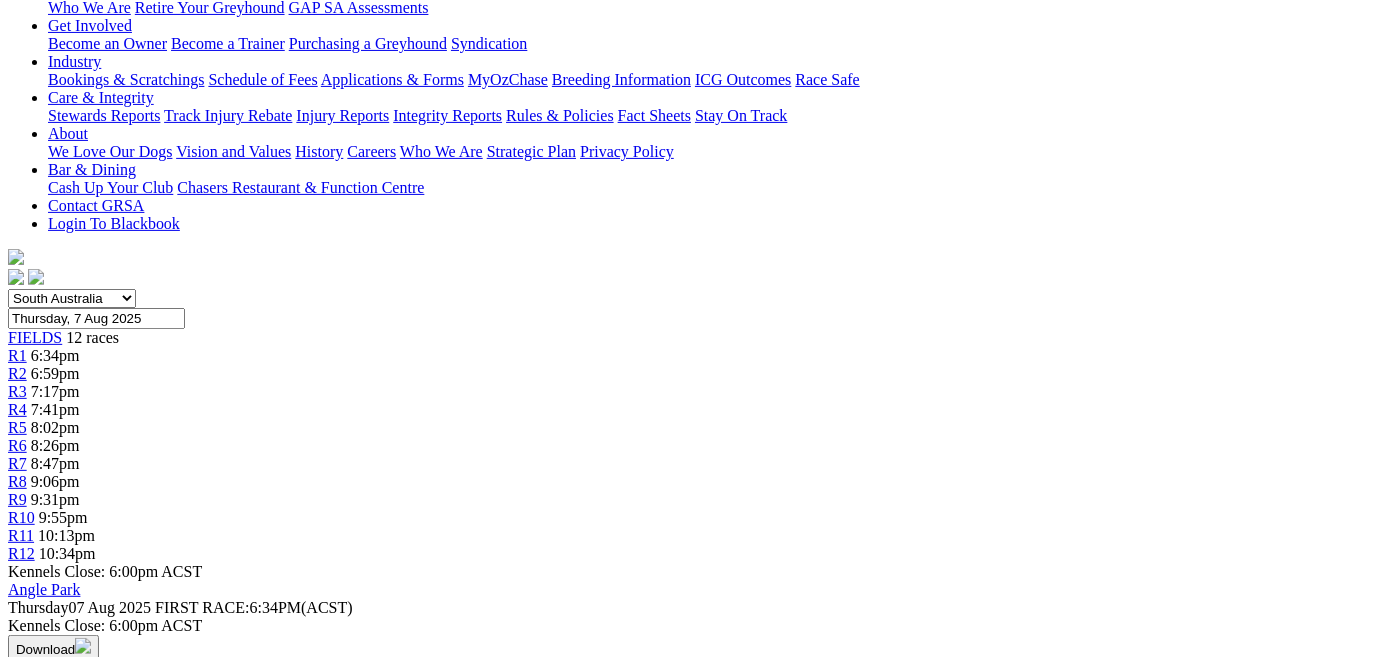 scroll, scrollTop: 272, scrollLeft: 0, axis: vertical 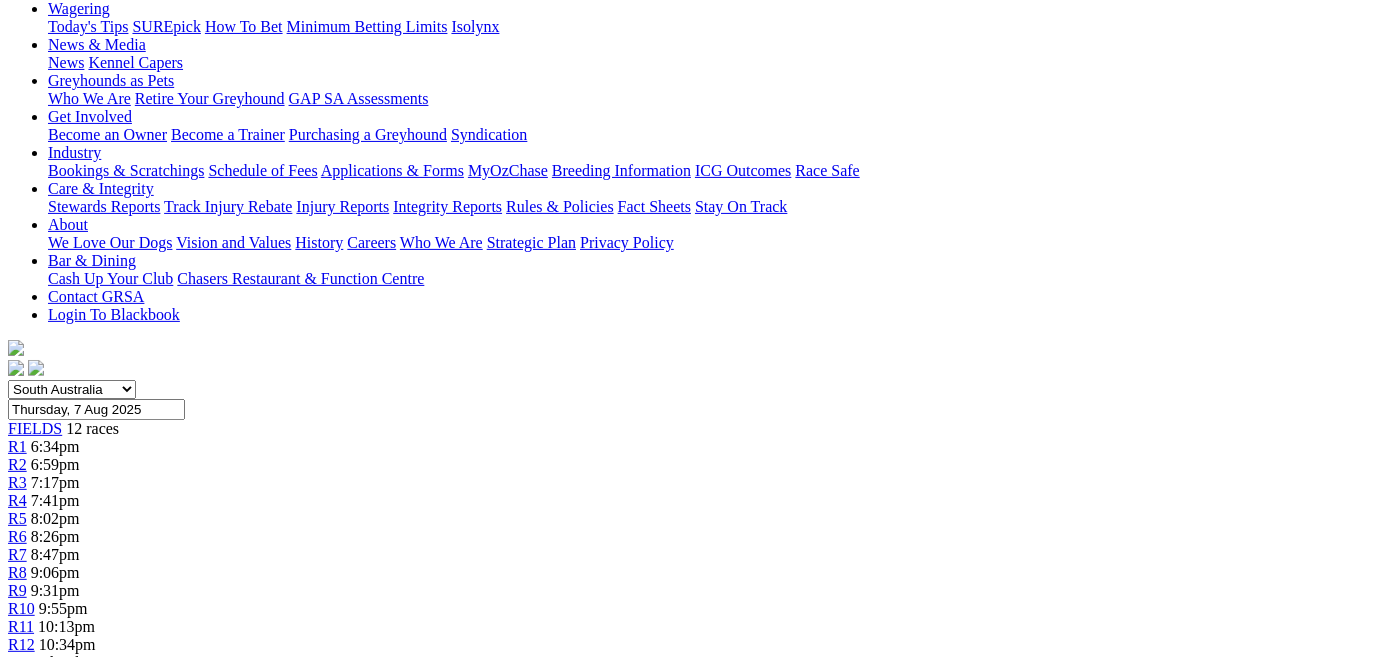 click on "R9" at bounding box center (17, 590) 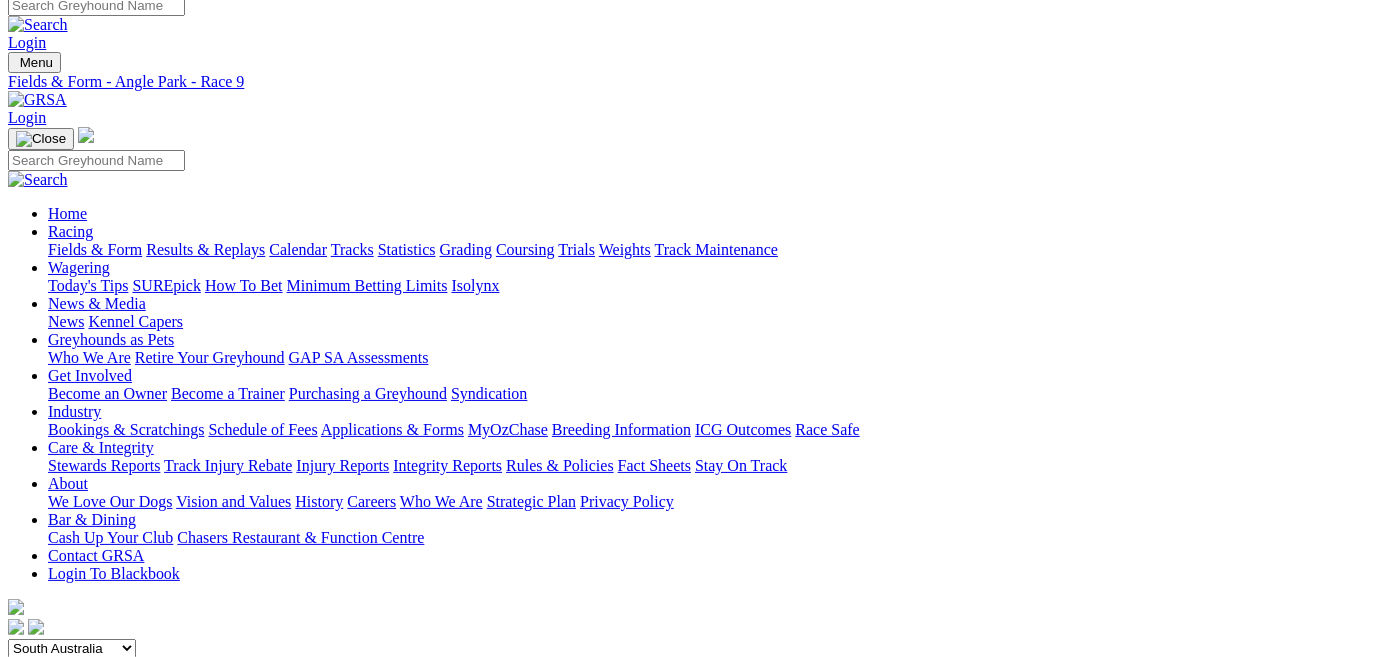 scroll, scrollTop: 0, scrollLeft: 0, axis: both 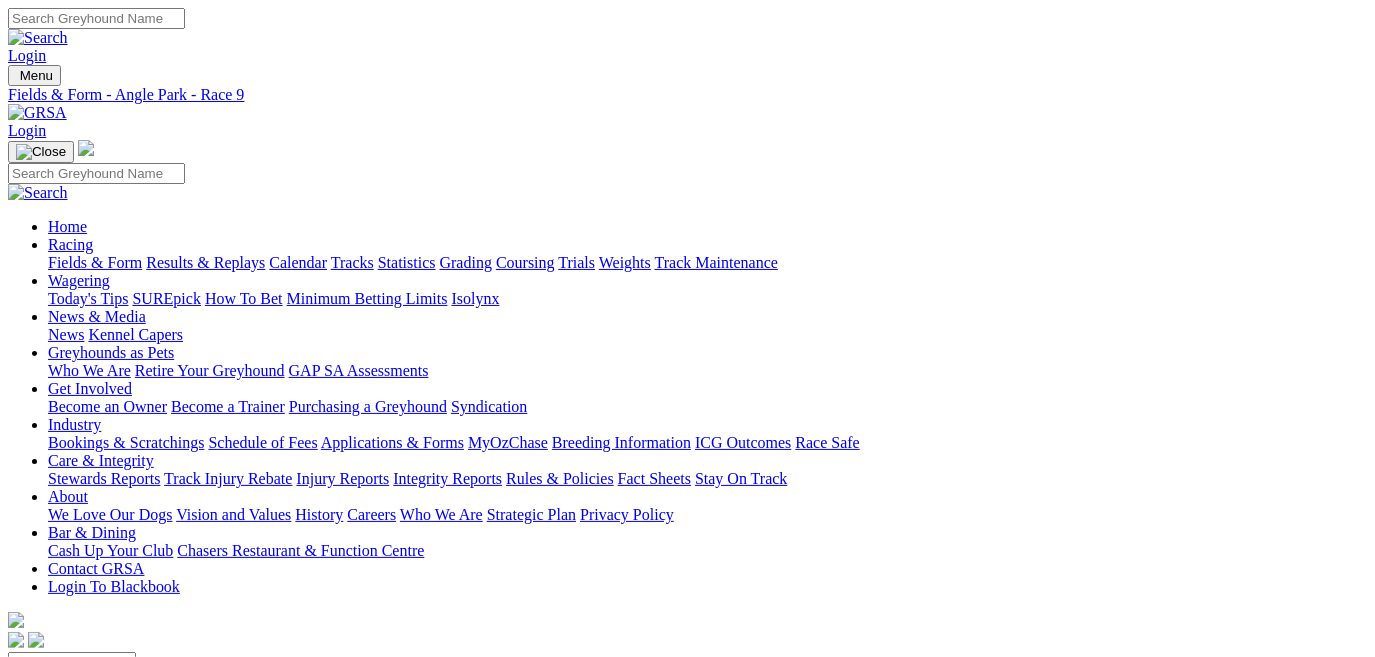 click on "R6" at bounding box center [17, 808] 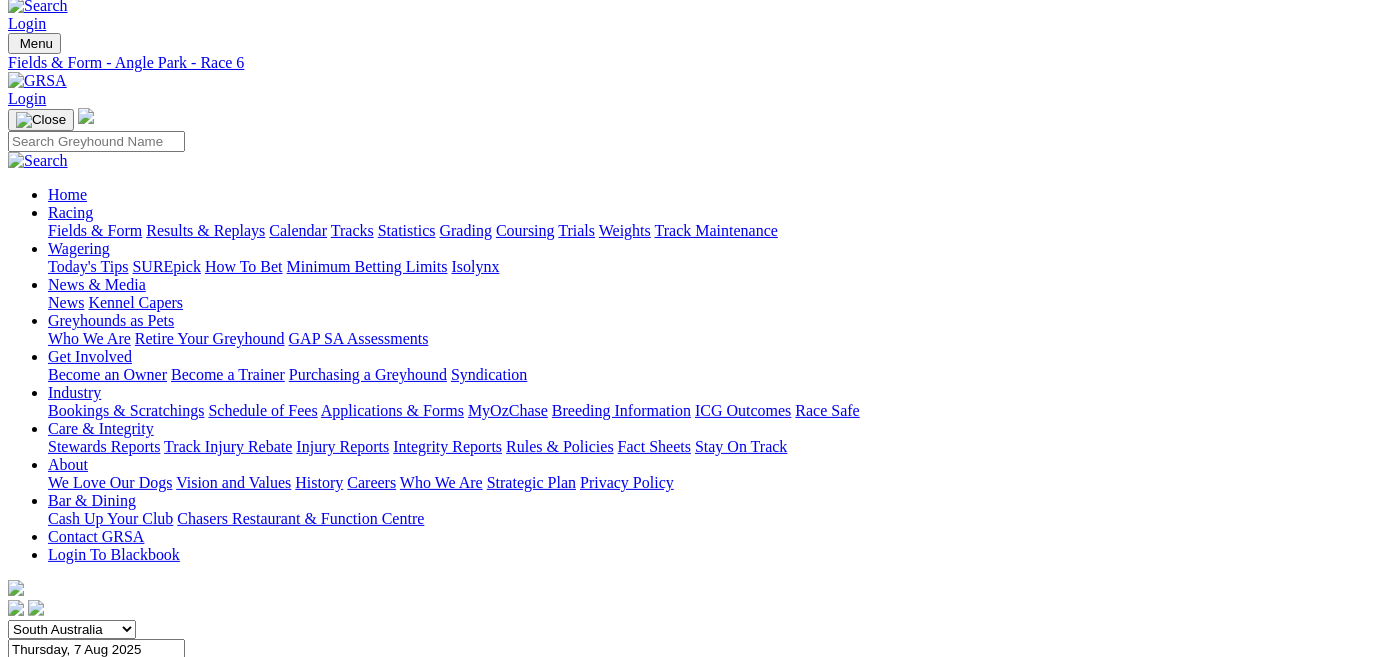scroll, scrollTop: 0, scrollLeft: 0, axis: both 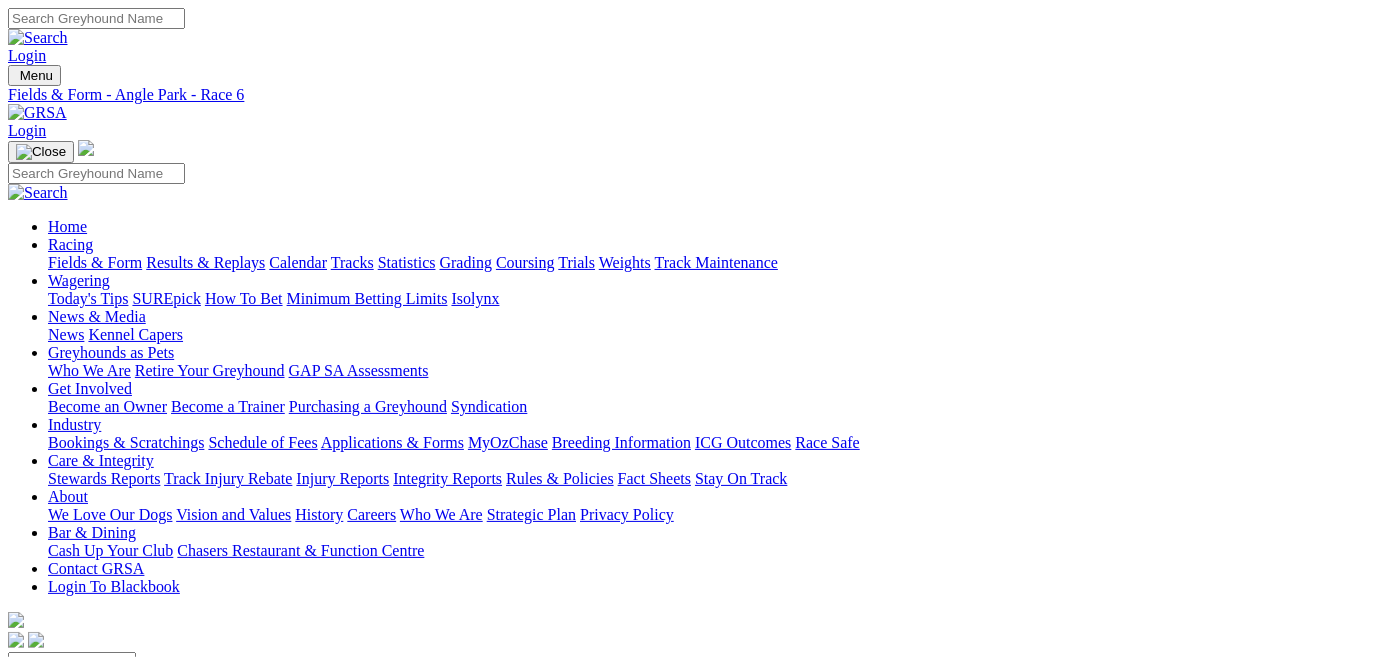 click on "R5" at bounding box center [17, 790] 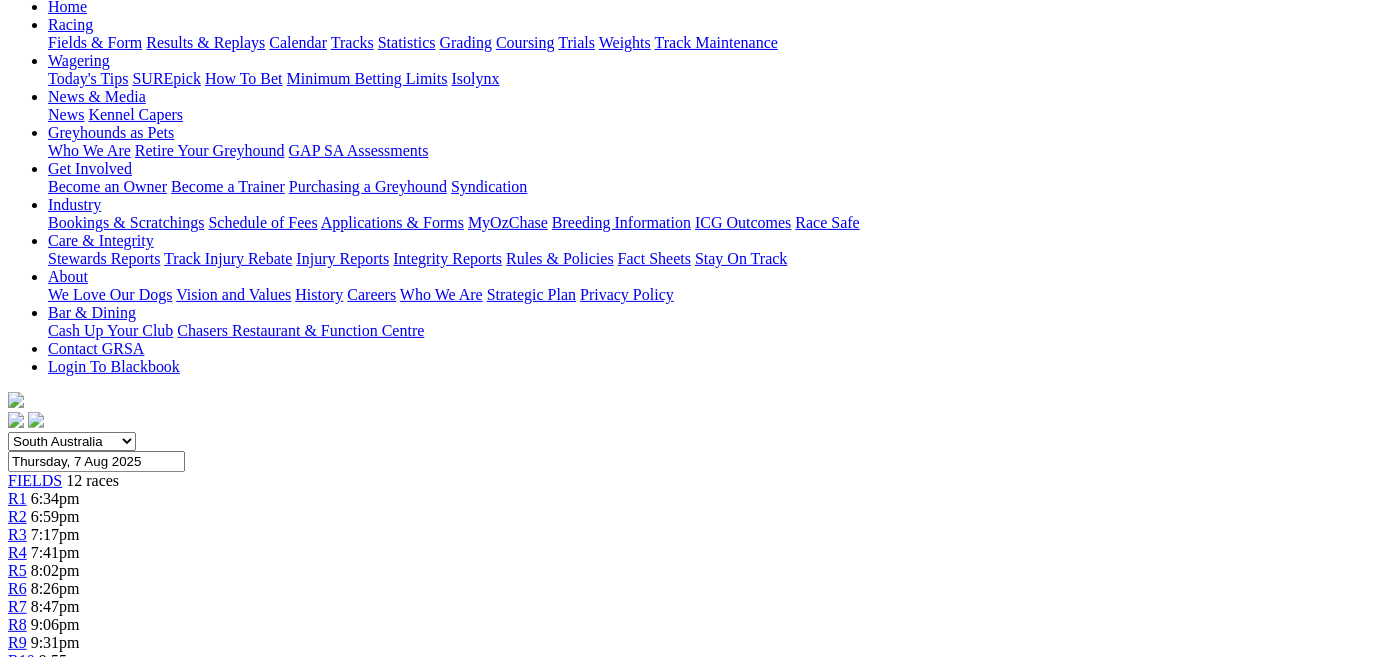 scroll, scrollTop: 90, scrollLeft: 0, axis: vertical 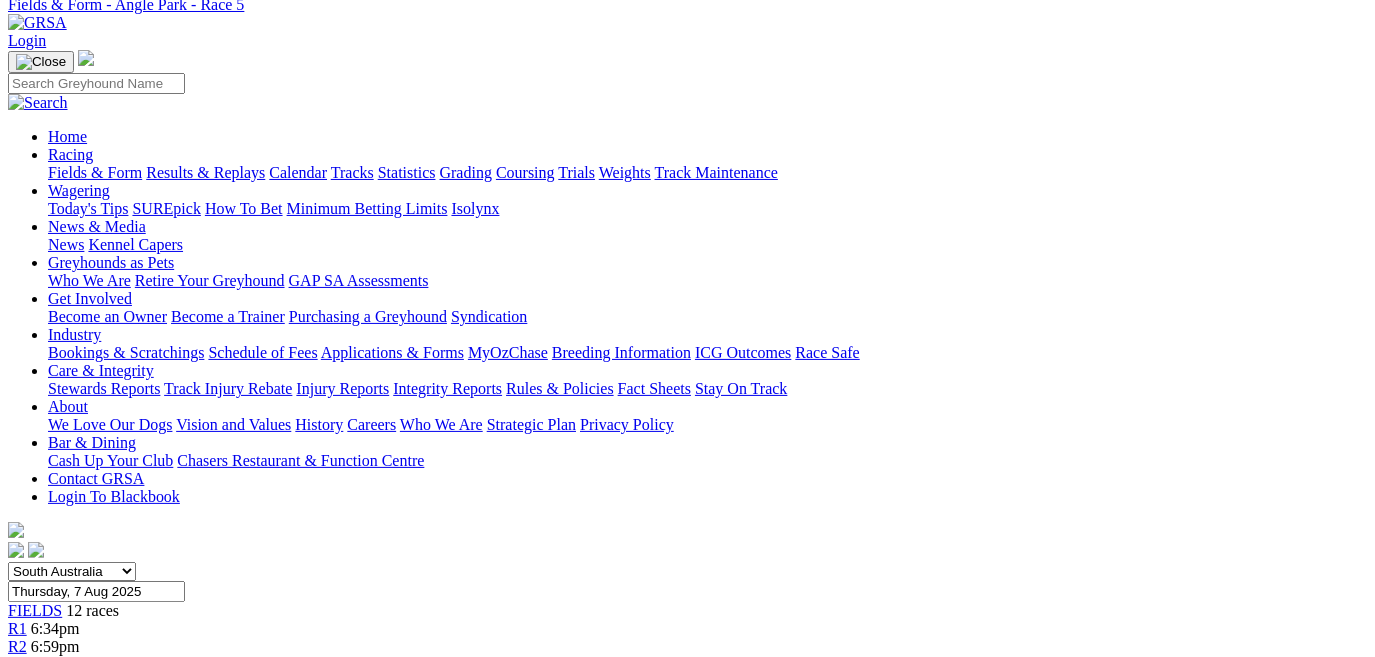 click on "R4" at bounding box center [17, 682] 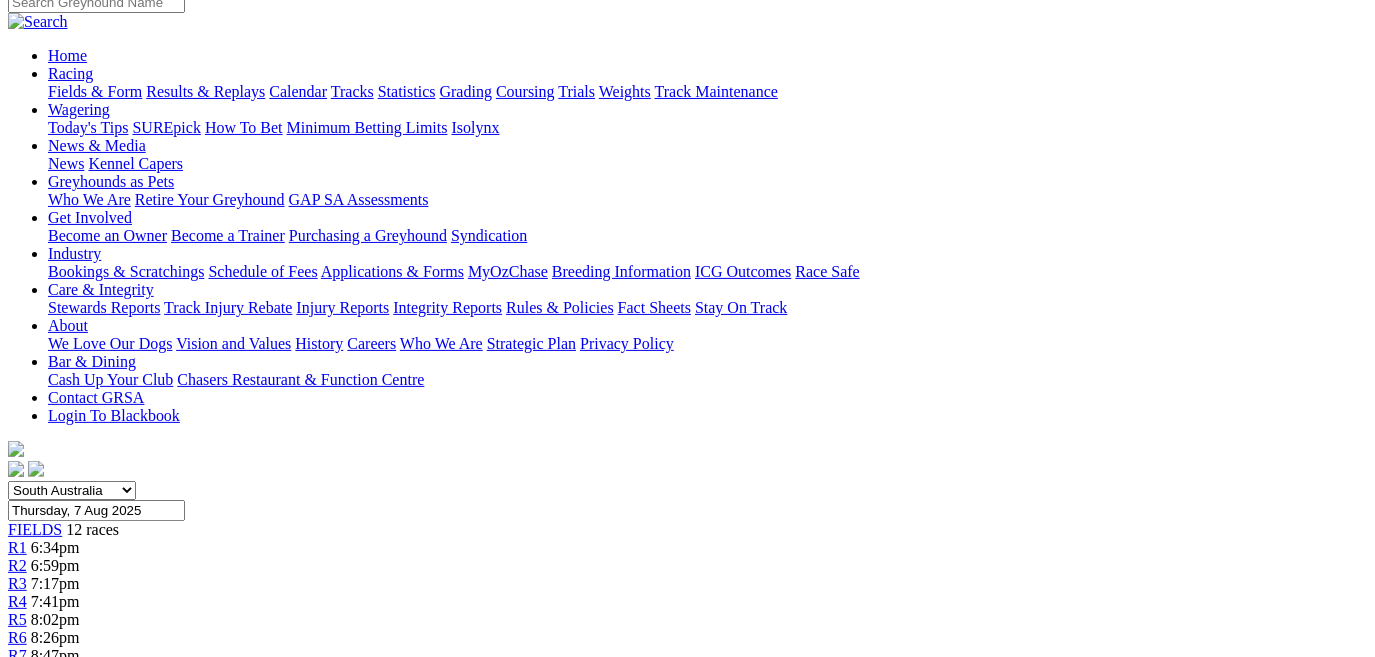scroll, scrollTop: 181, scrollLeft: 0, axis: vertical 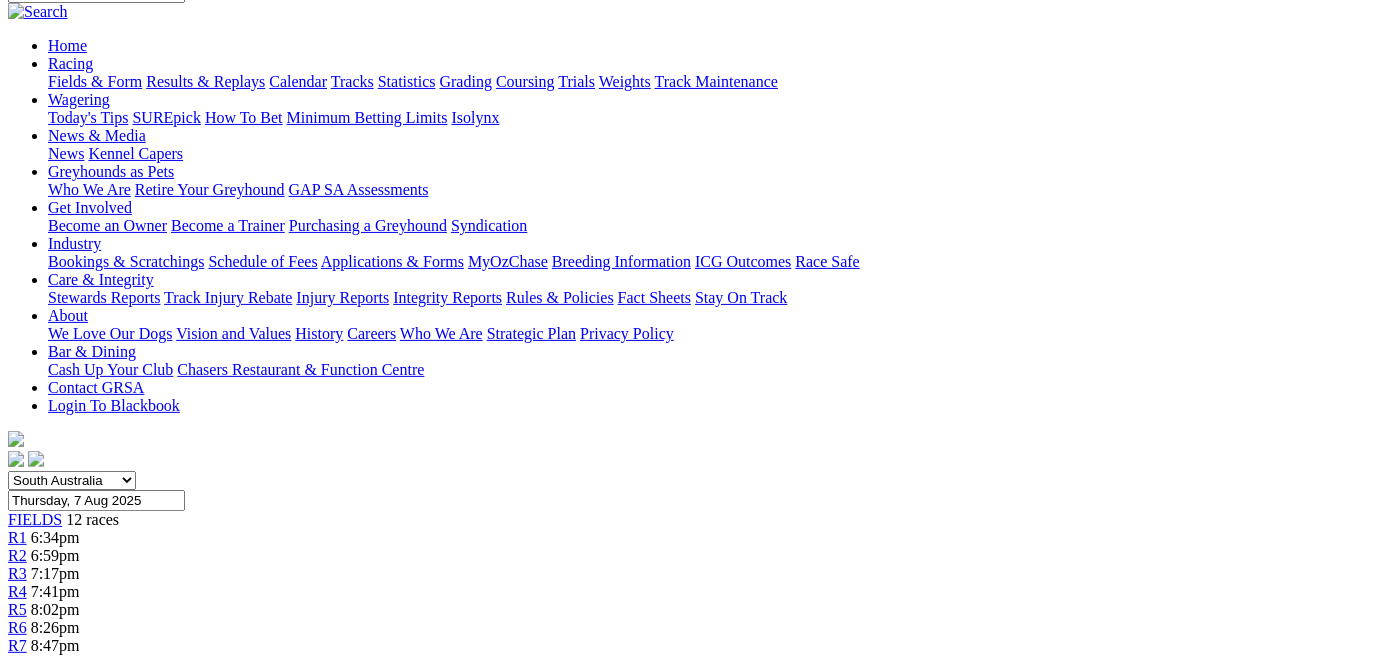 click on "R3" at bounding box center [17, 573] 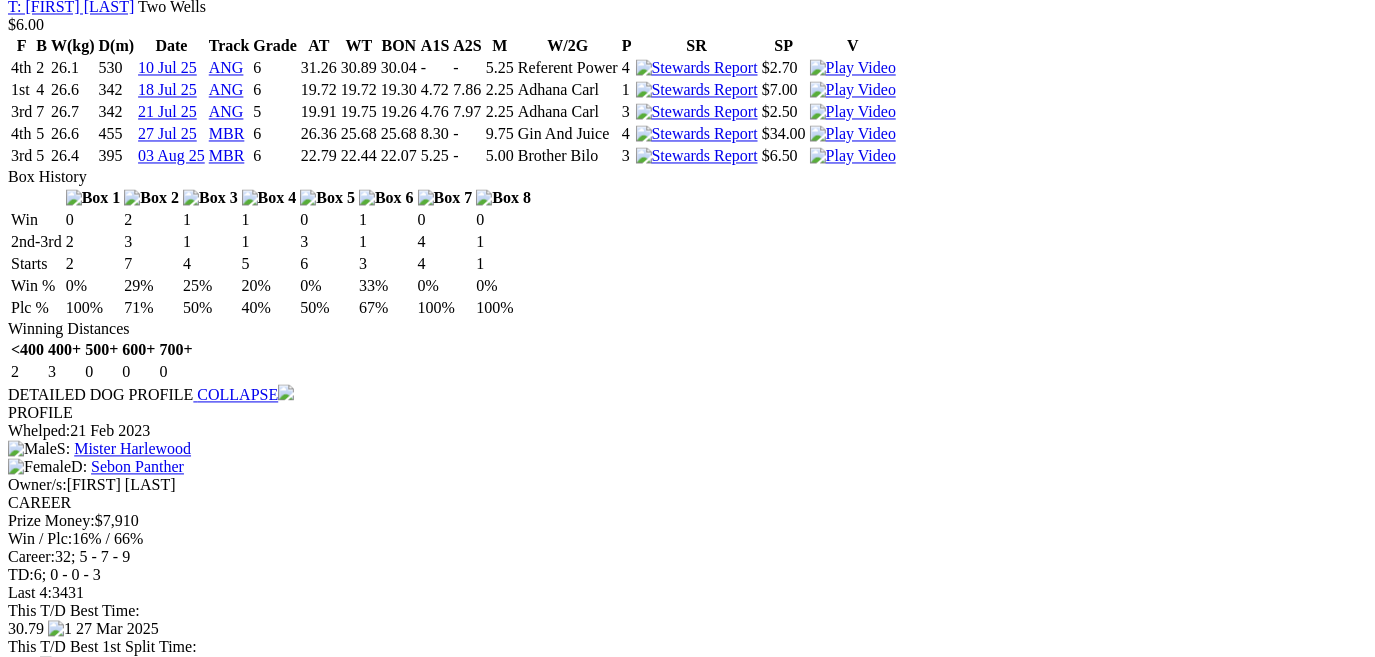 scroll, scrollTop: 2545, scrollLeft: 0, axis: vertical 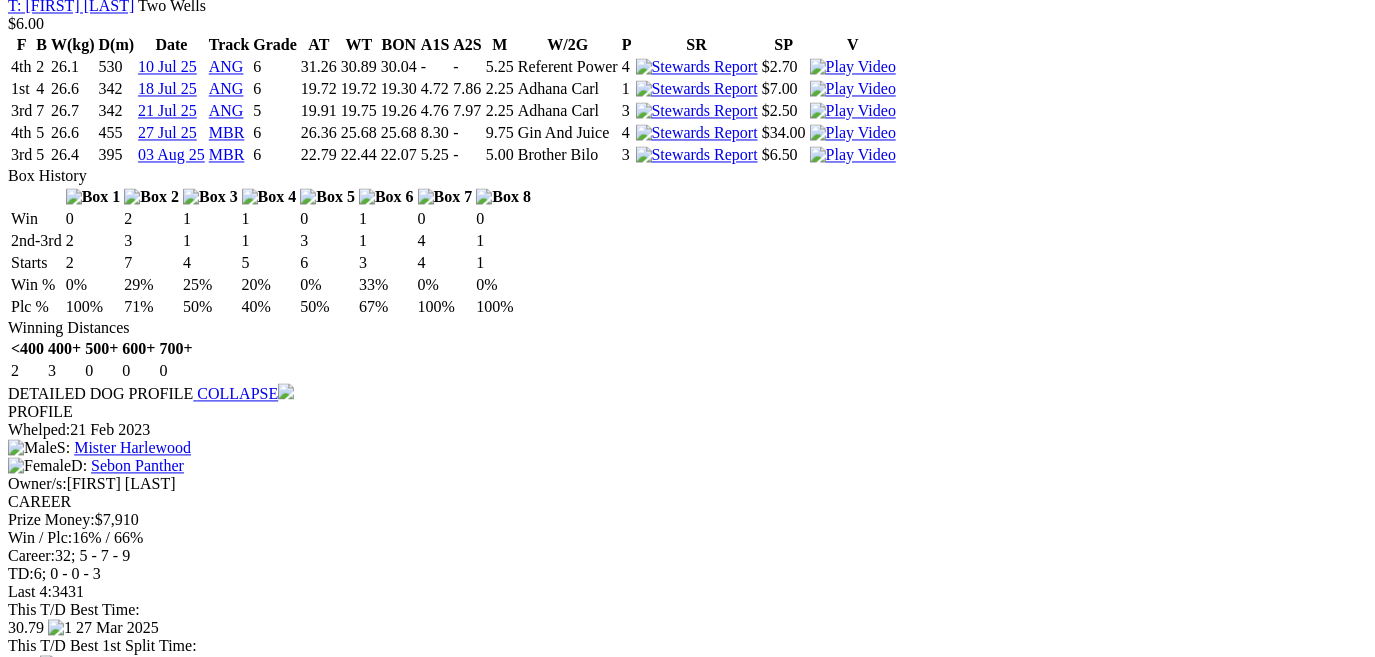 click at bounding box center (890, 6180) 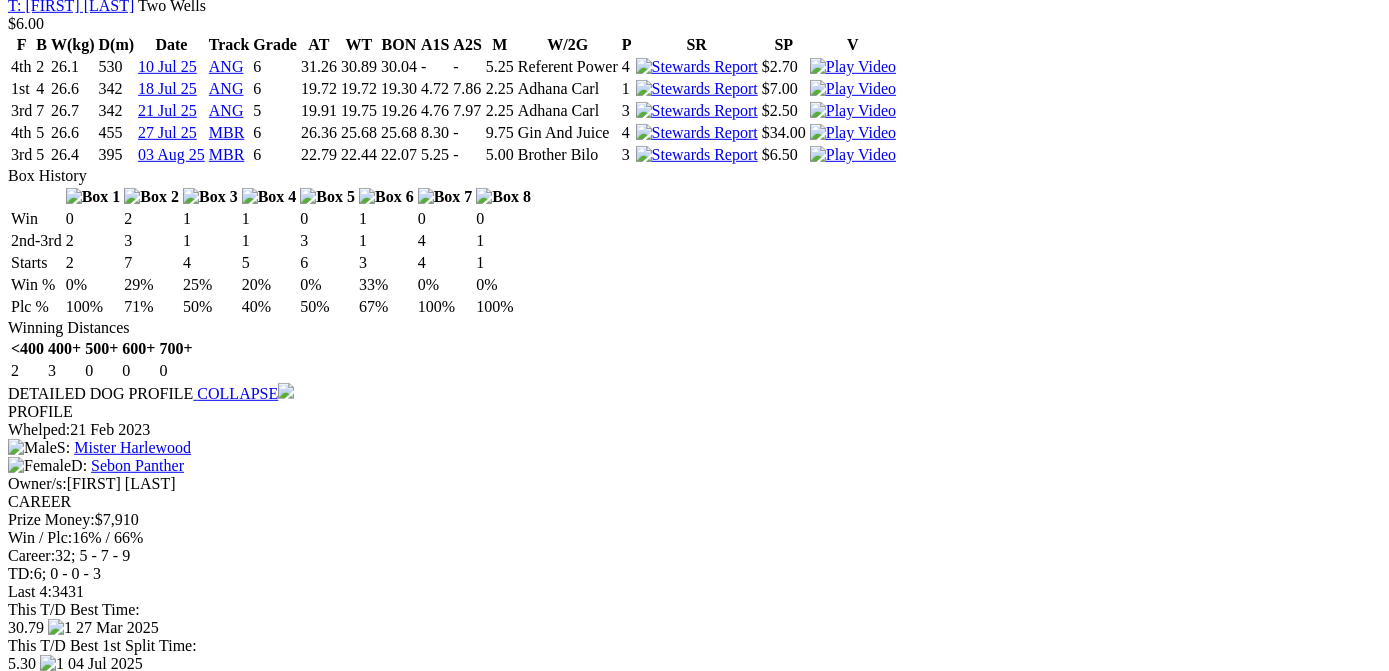 click at bounding box center [16, 32590] 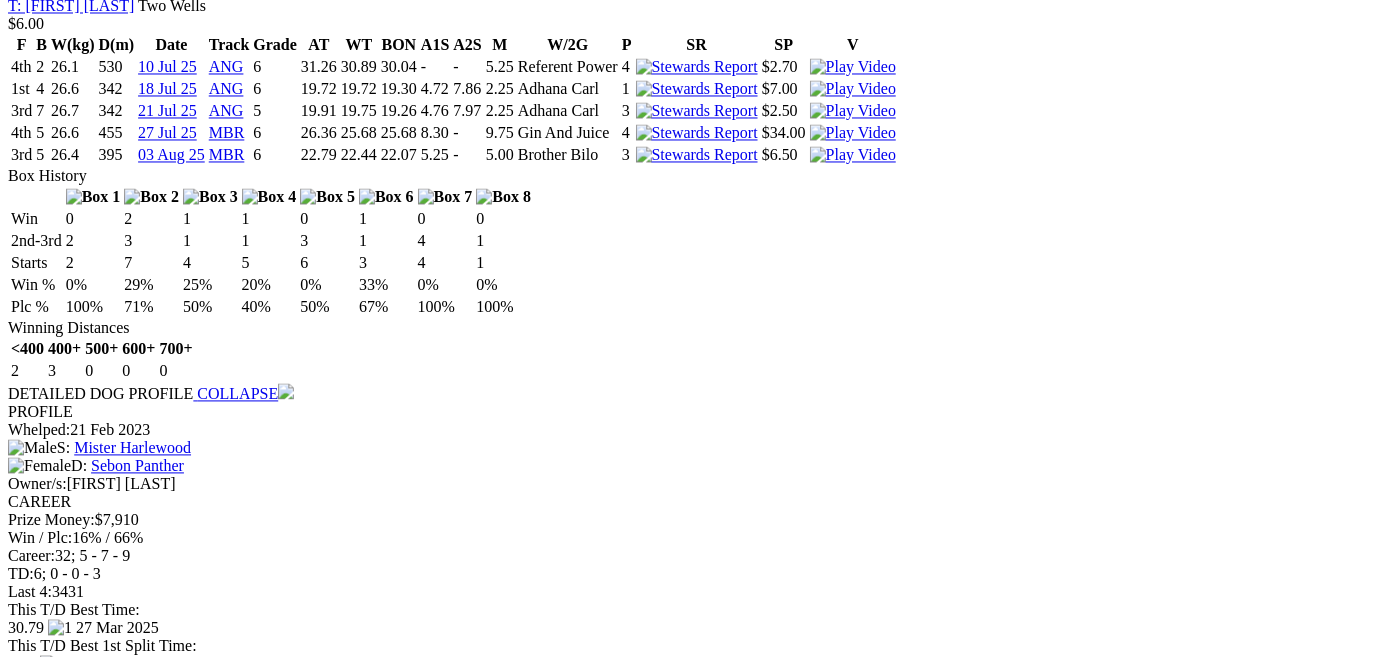 click at bounding box center (890, 6092) 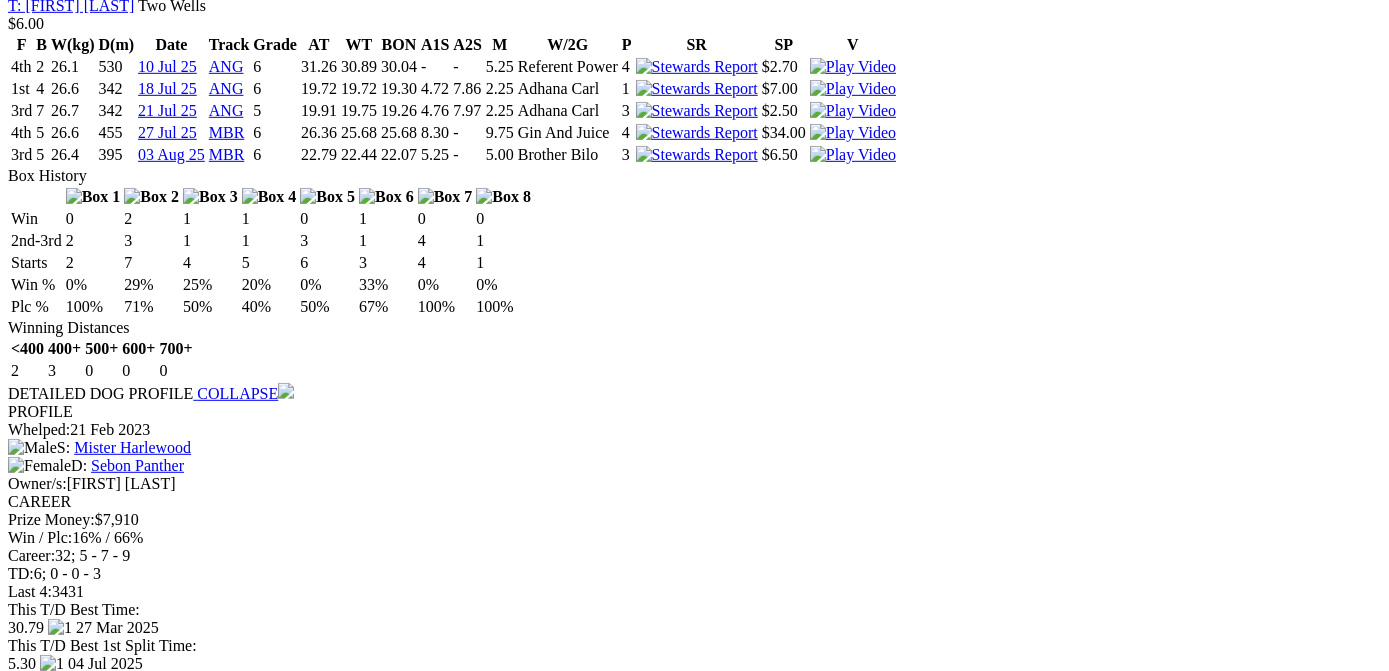 click at bounding box center [16, 32590] 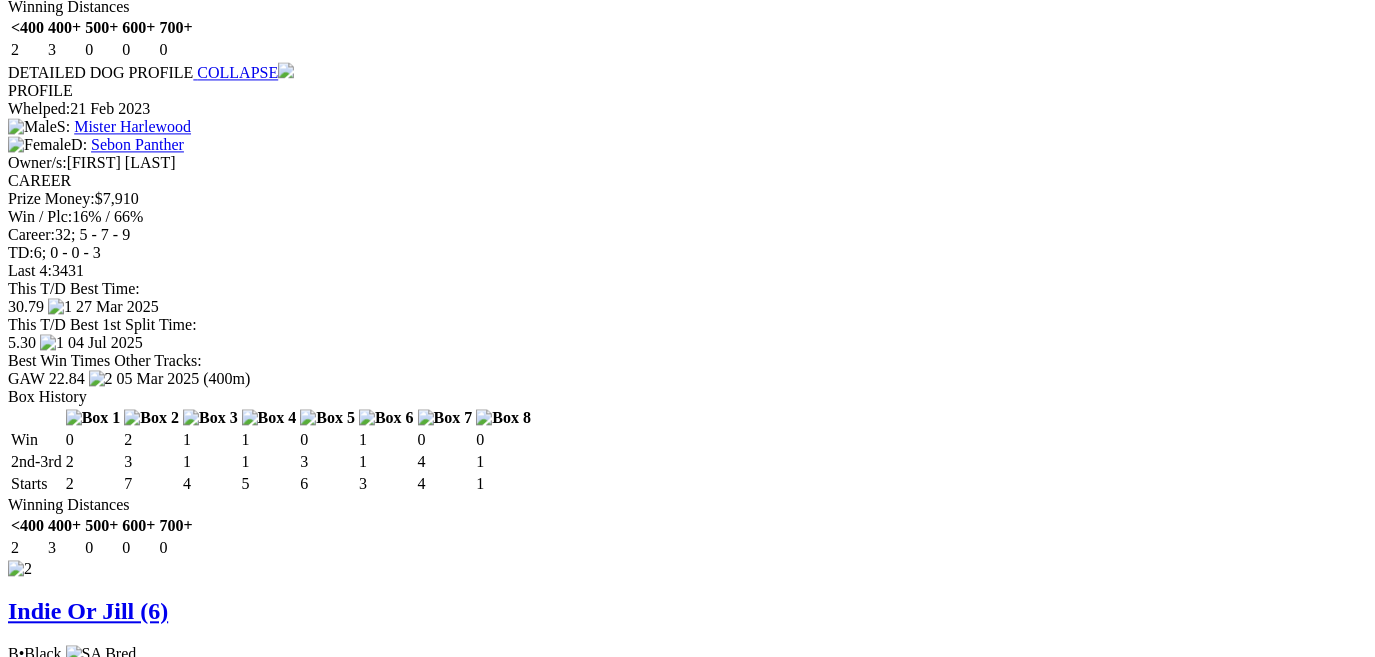 scroll, scrollTop: 2909, scrollLeft: 0, axis: vertical 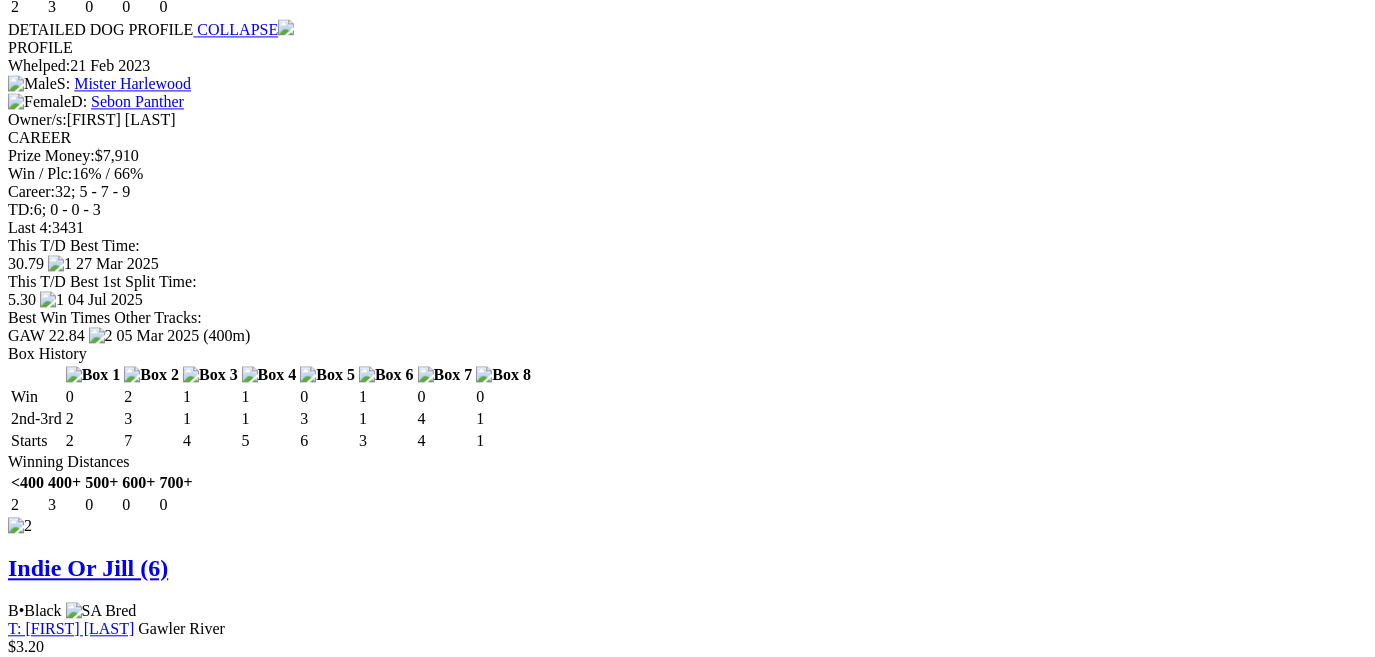 click on "MIKAELA'S JOY (6)" at bounding box center (120, 6611) 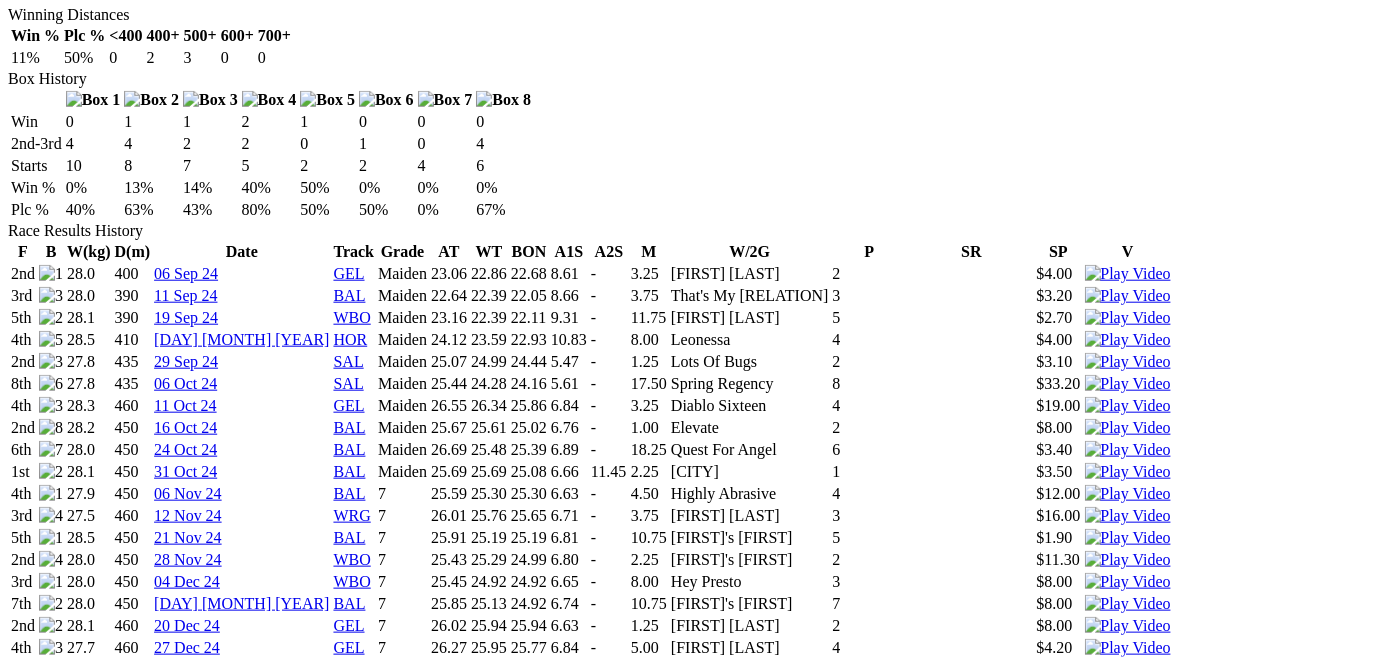 scroll, scrollTop: 1272, scrollLeft: 0, axis: vertical 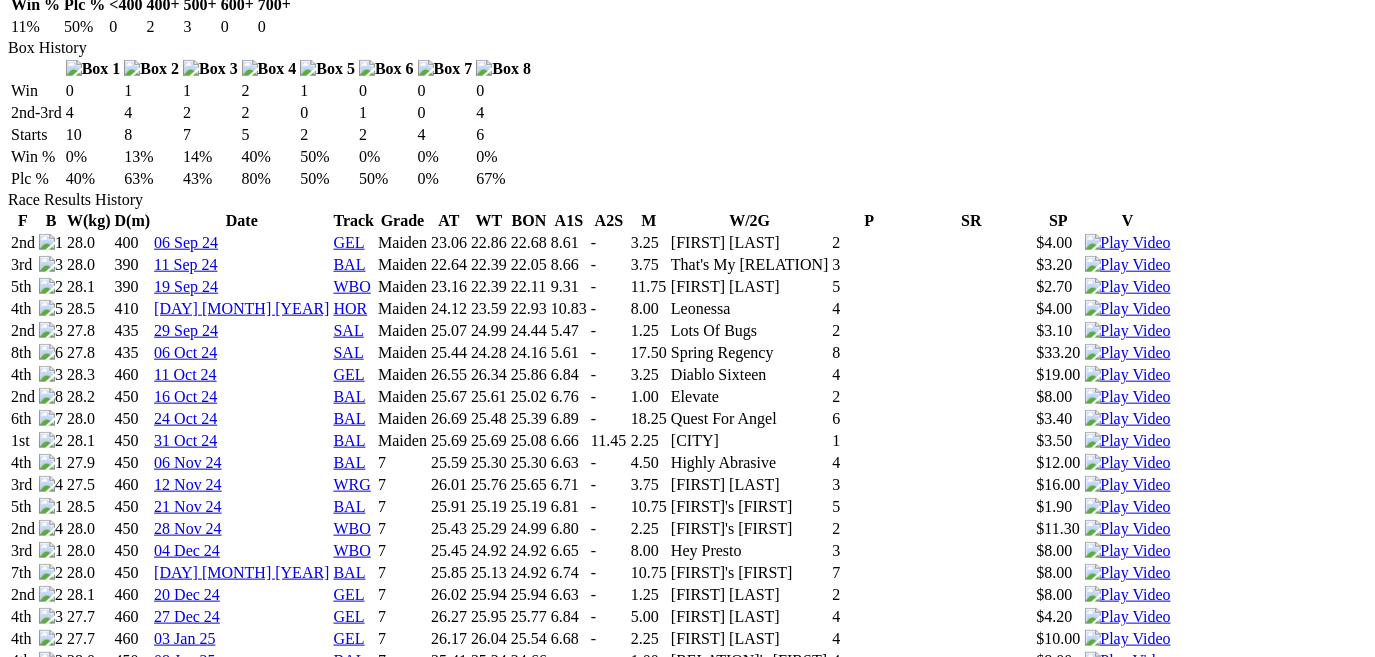 click at bounding box center [1128, 859] 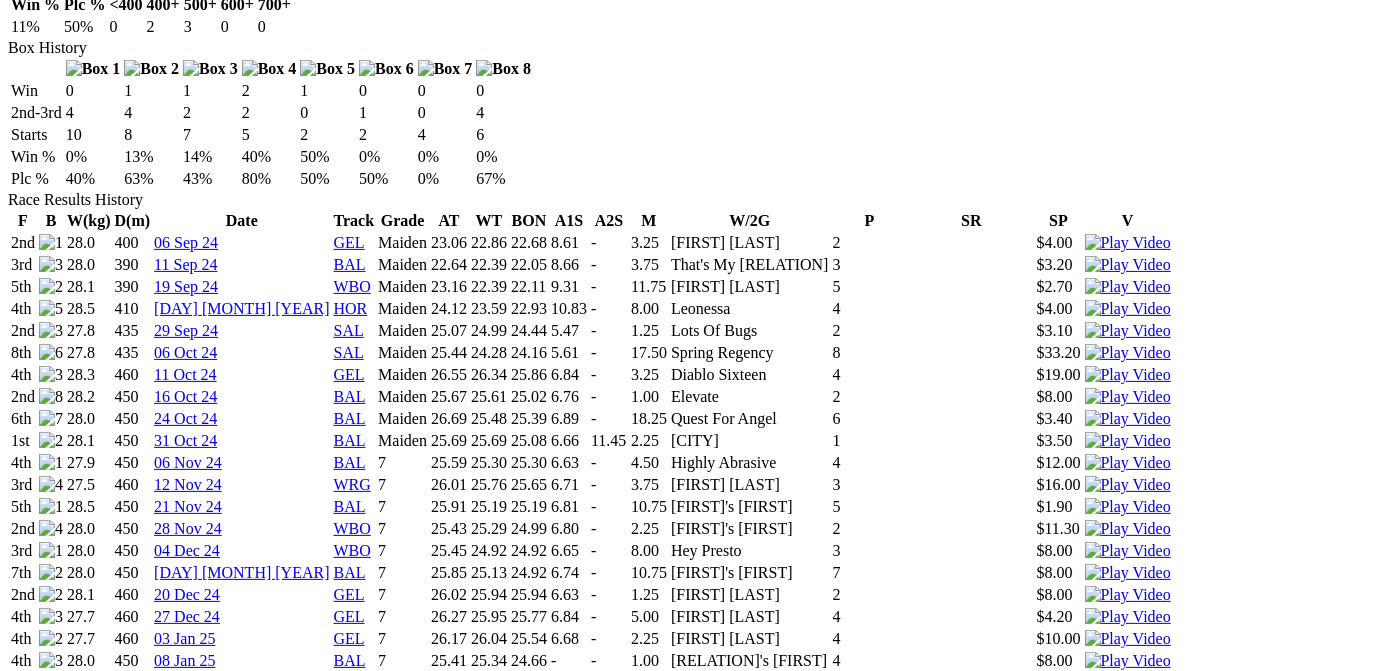 click at bounding box center [16, 5002] 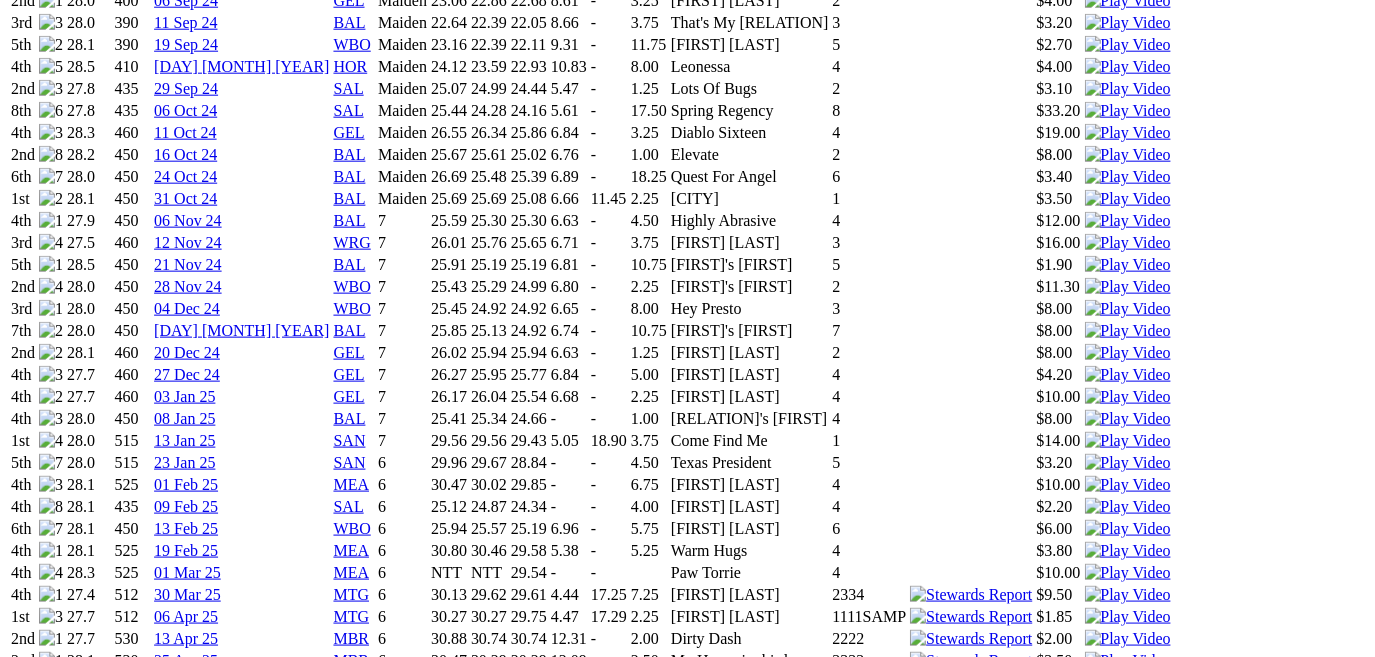 scroll, scrollTop: 1545, scrollLeft: 0, axis: vertical 